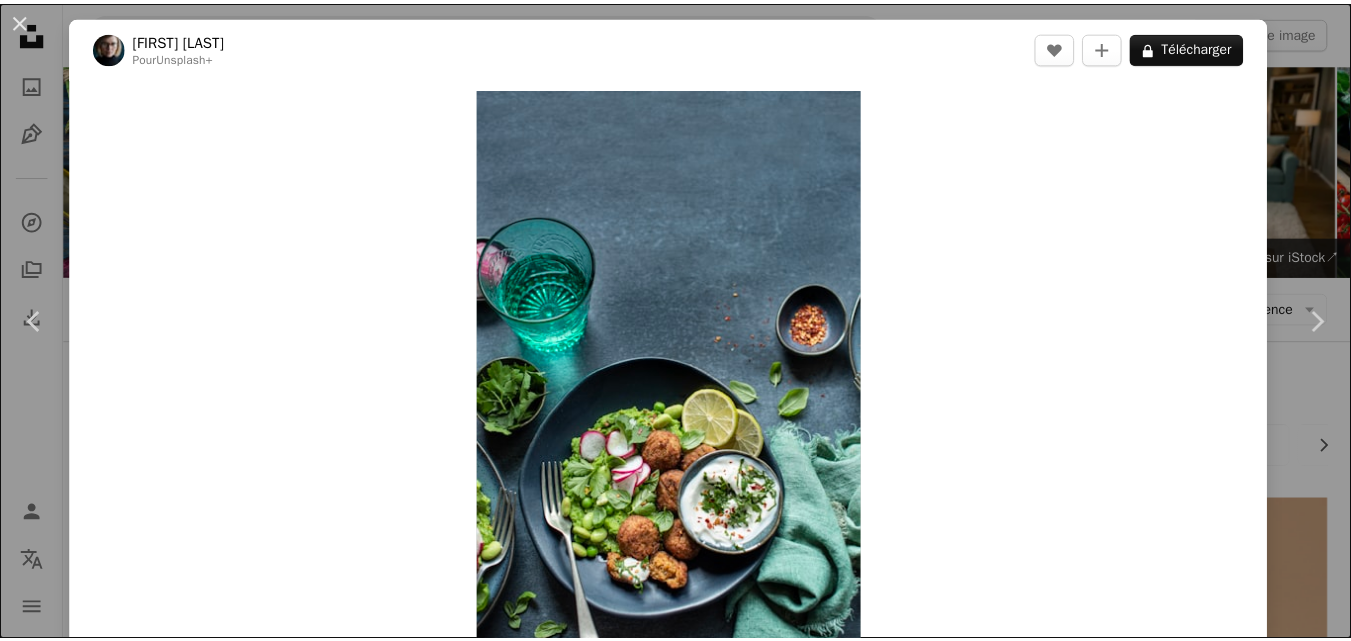 scroll, scrollTop: 5742, scrollLeft: 0, axis: vertical 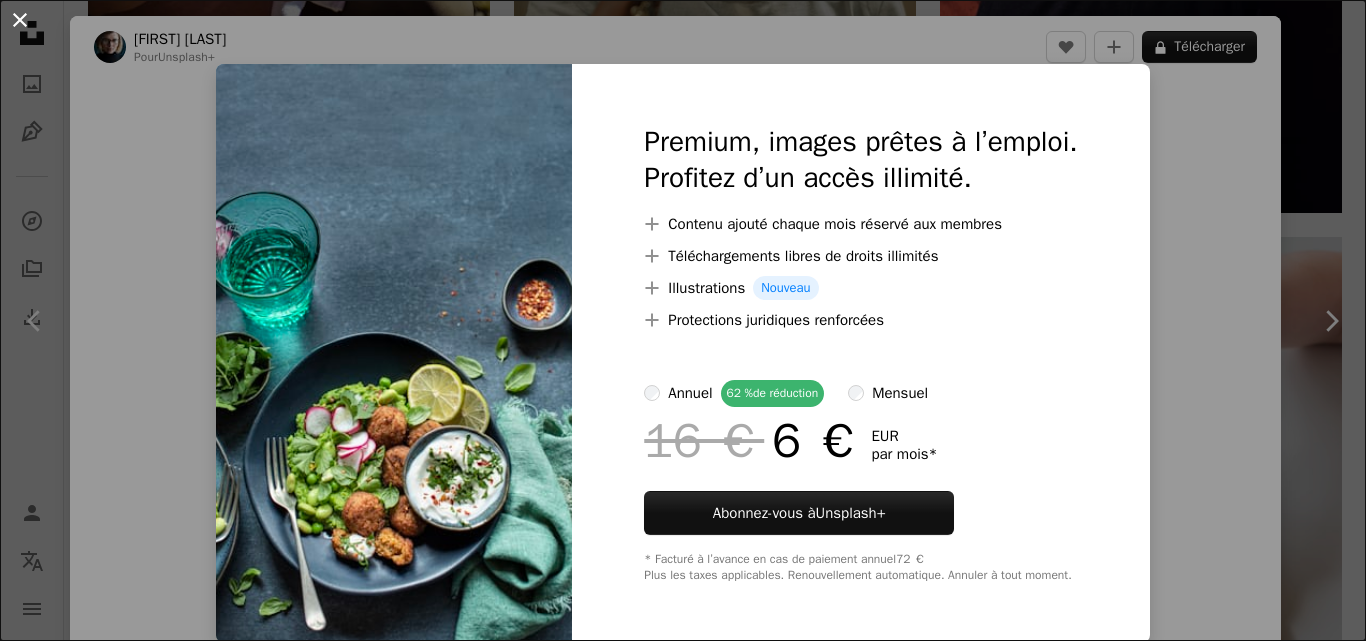 click on "An X shape" at bounding box center (20, 20) 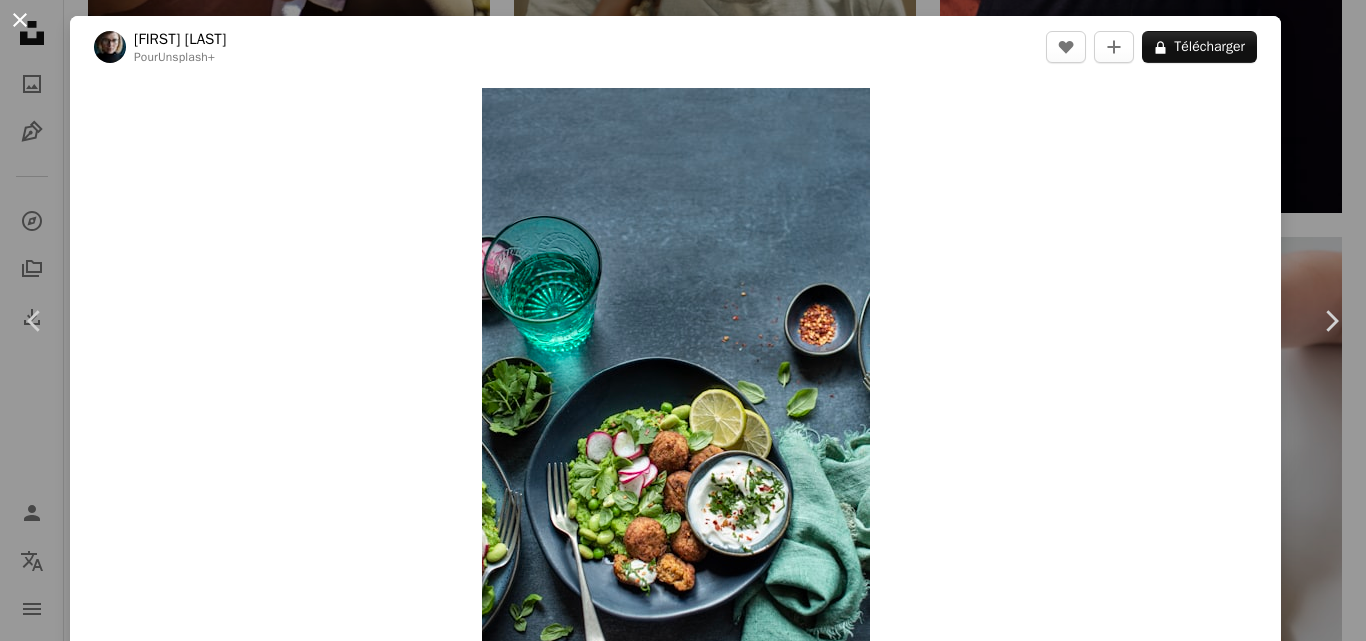 click on "An X shape" at bounding box center [20, 20] 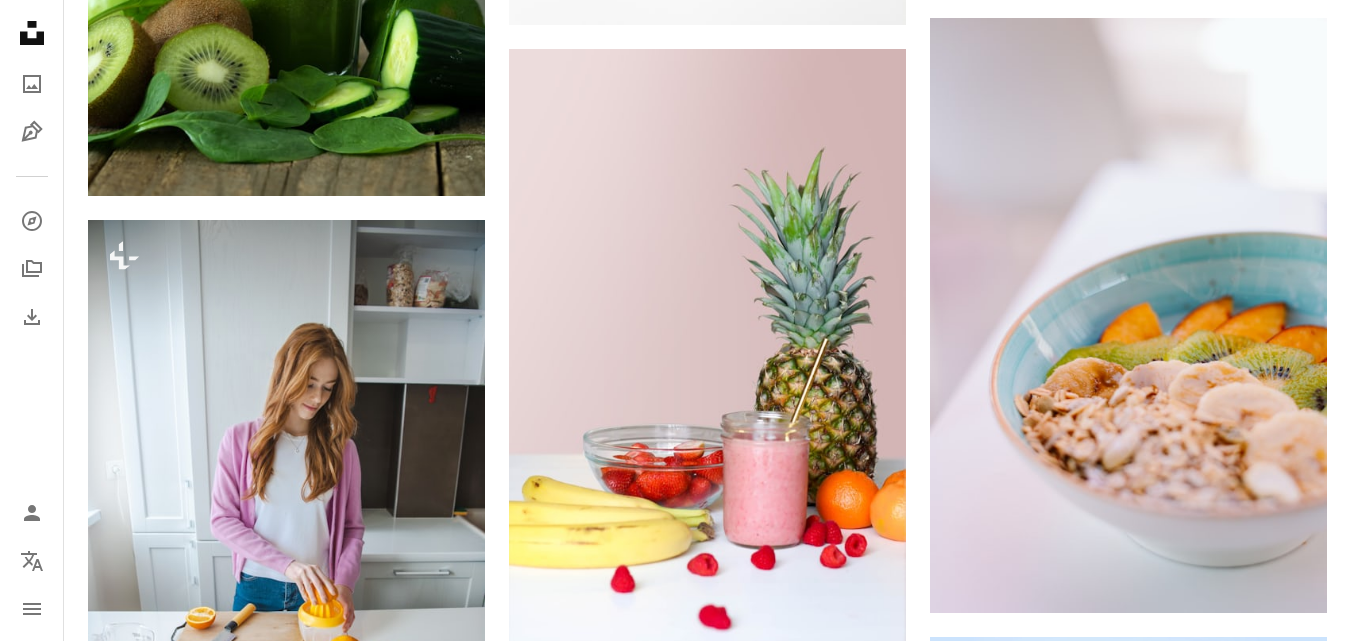 scroll, scrollTop: 6749, scrollLeft: 0, axis: vertical 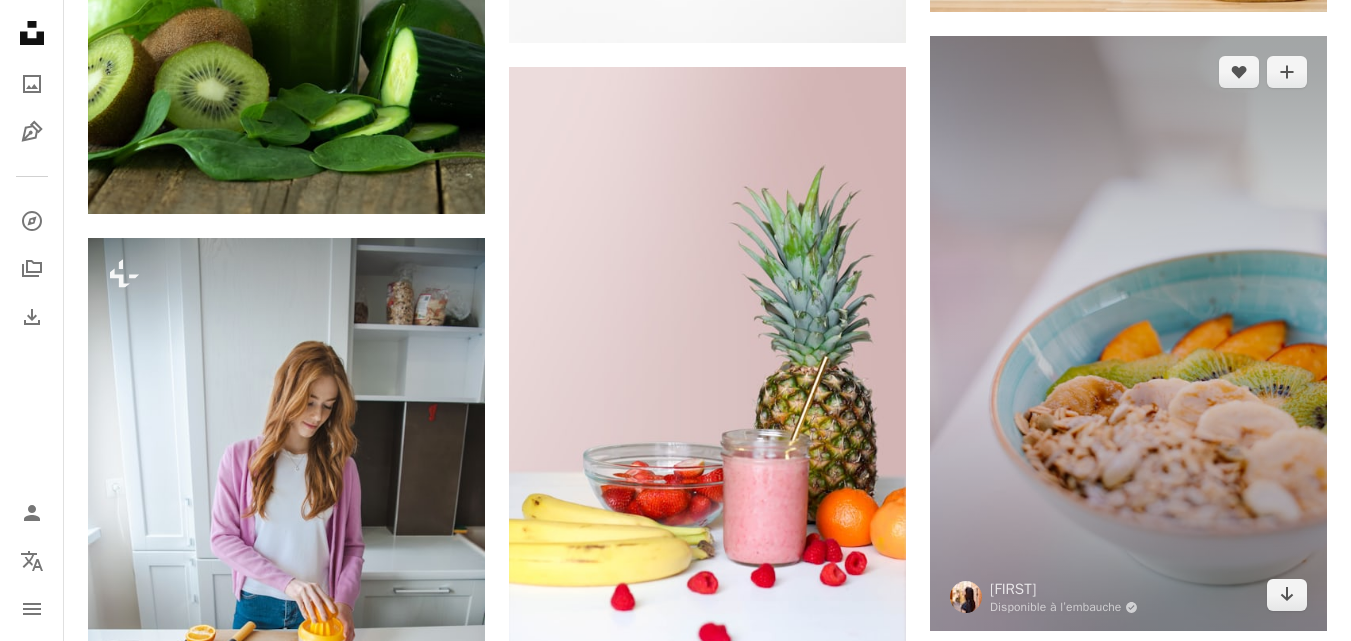 click at bounding box center [1128, 334] 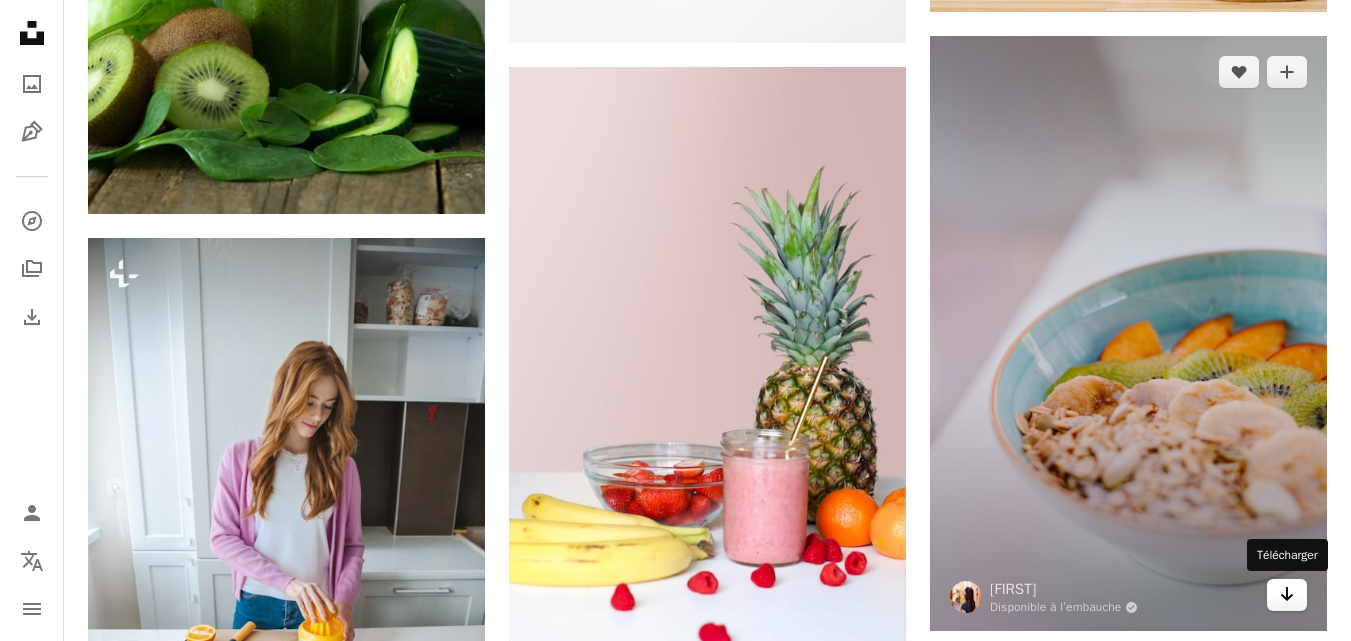 click on "Arrow pointing down" 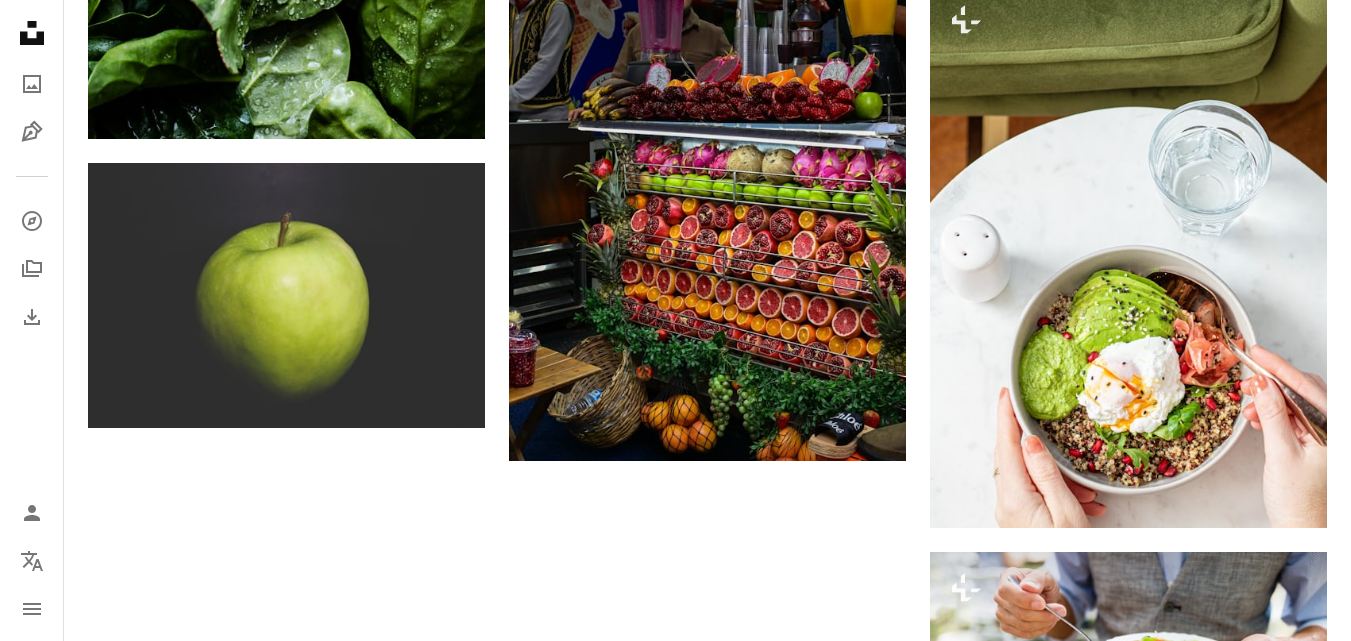 scroll, scrollTop: 8962, scrollLeft: 0, axis: vertical 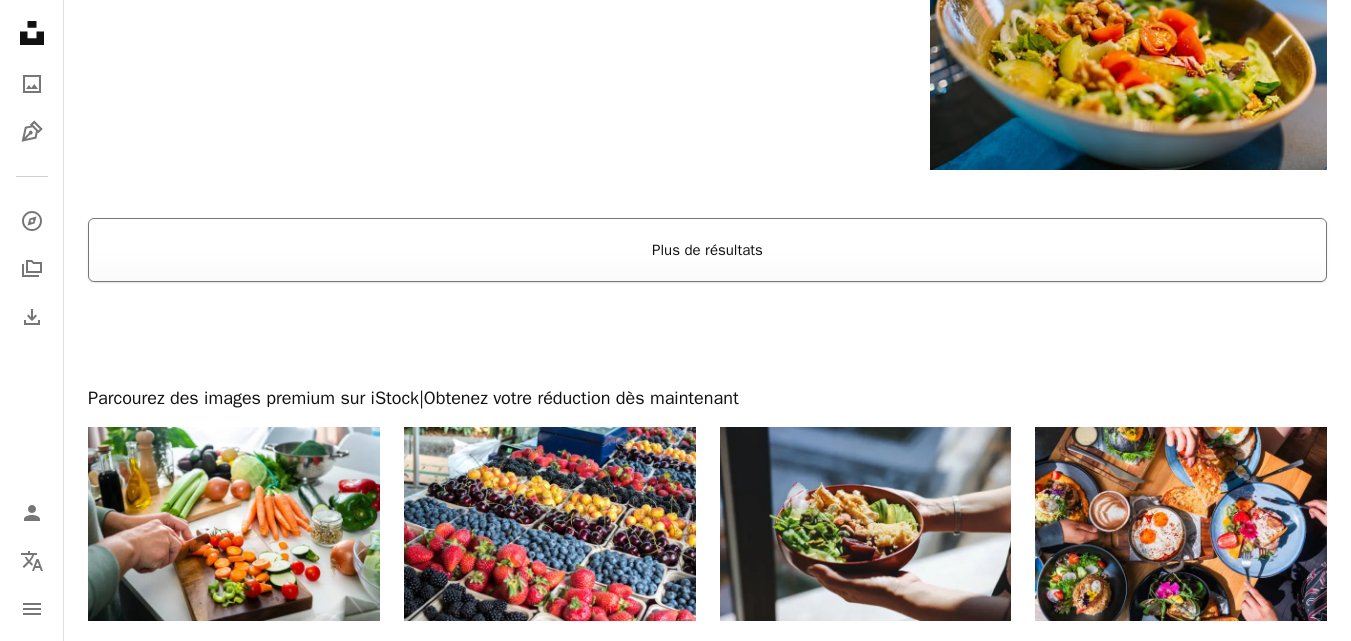 click on "Plus de résultats" at bounding box center (707, 250) 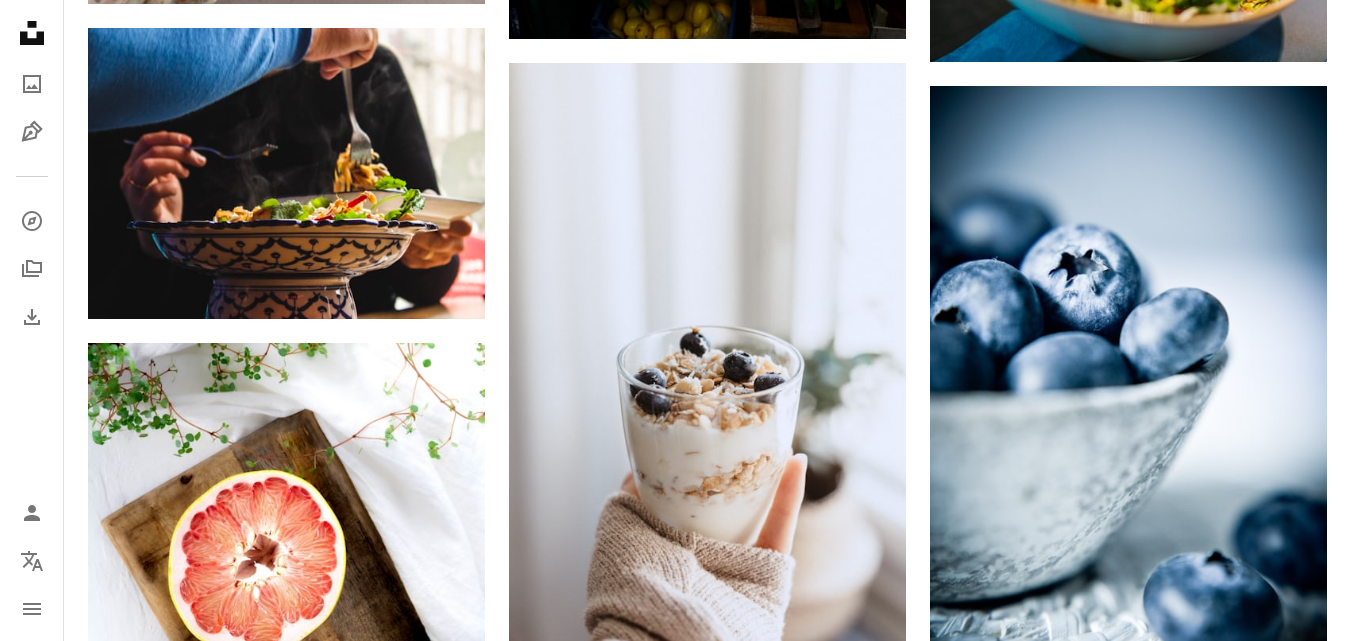scroll, scrollTop: 9980, scrollLeft: 0, axis: vertical 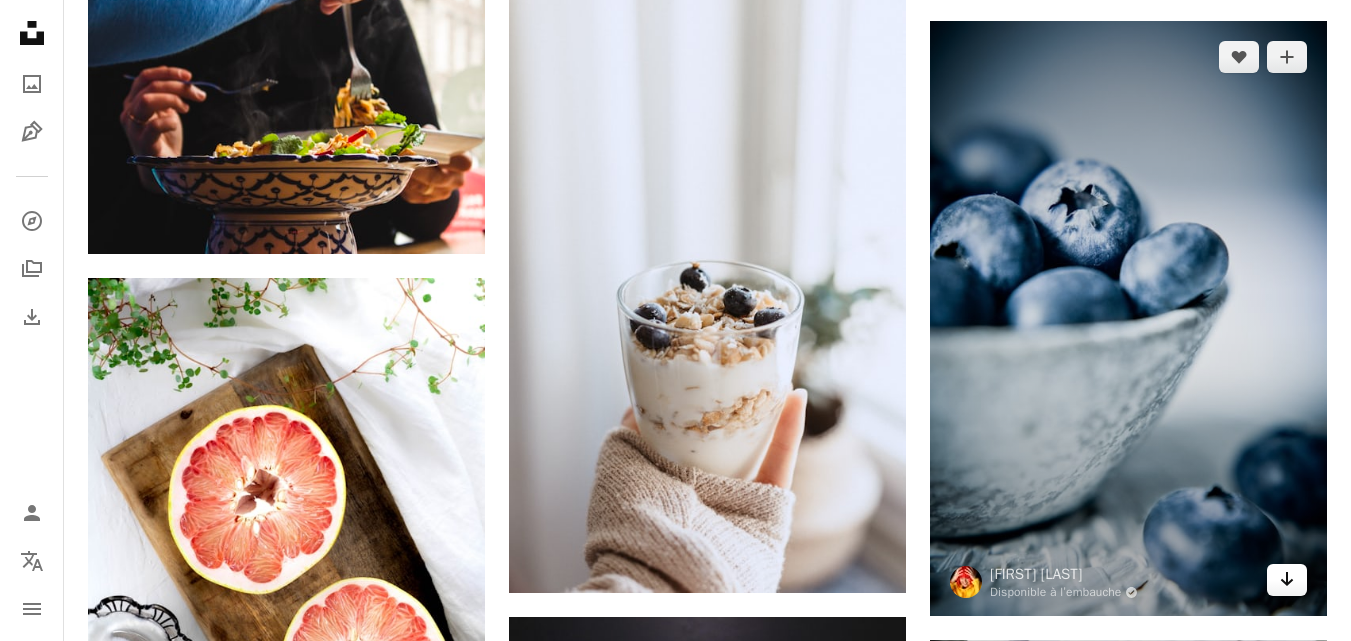 click on "Arrow pointing down" 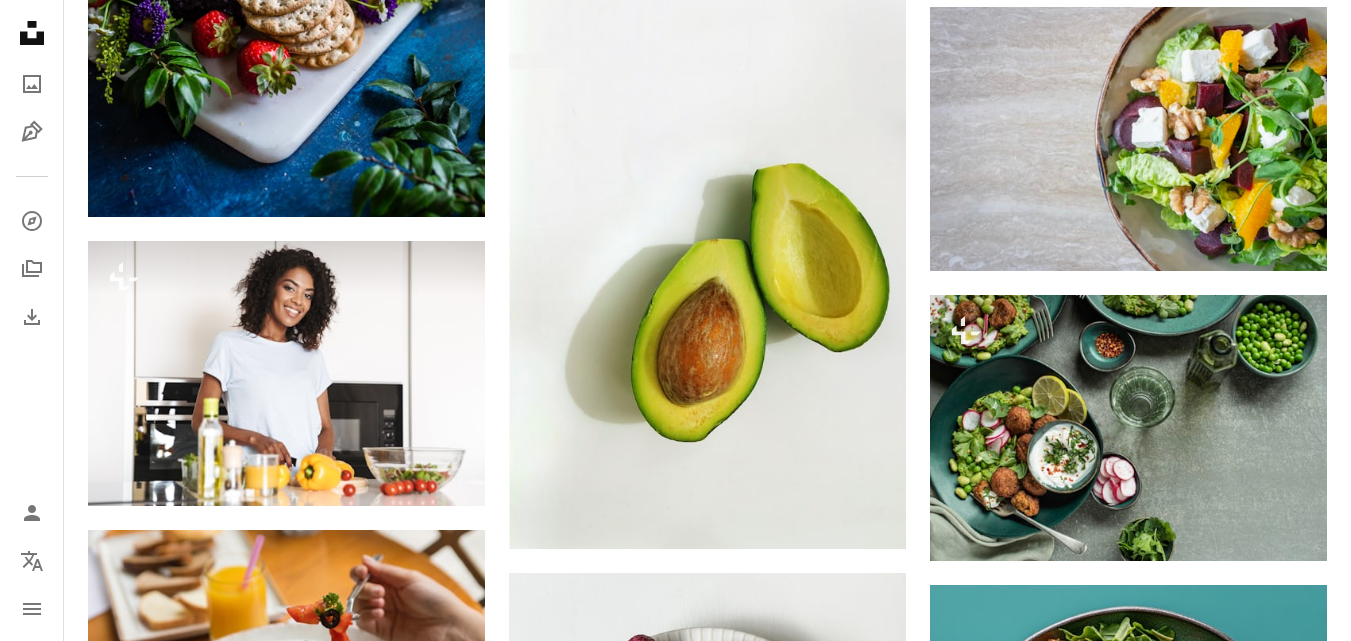 scroll, scrollTop: 12786, scrollLeft: 0, axis: vertical 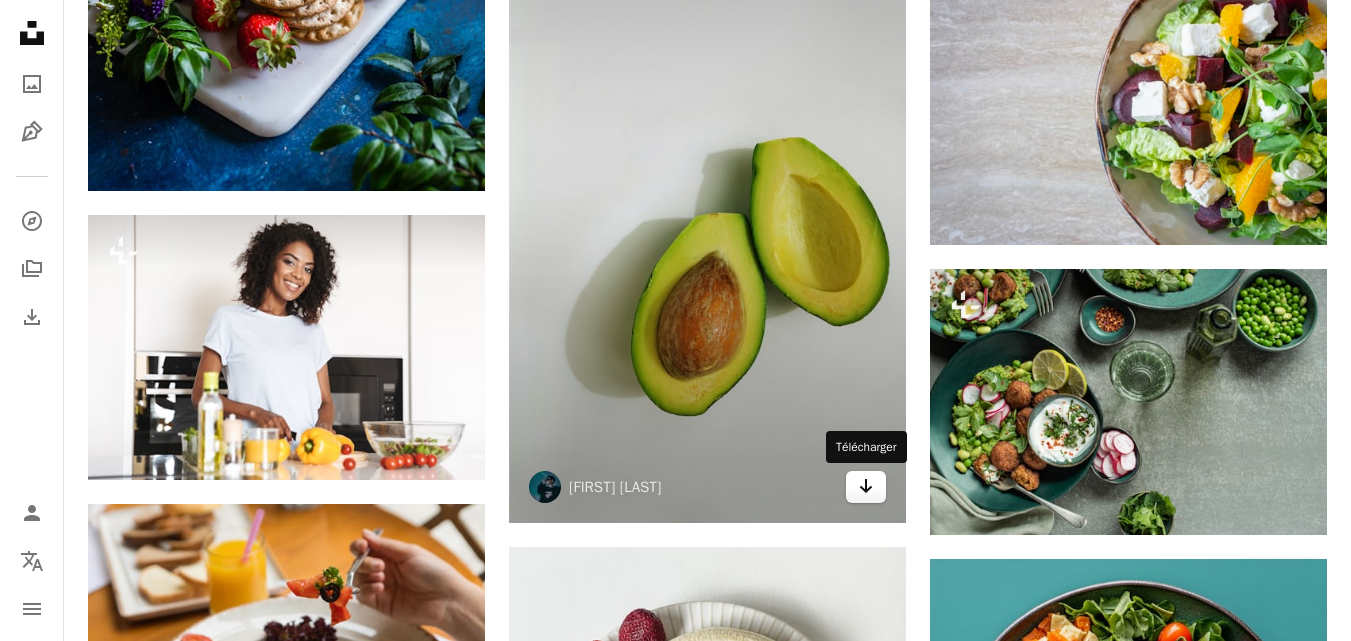 click on "Arrow pointing down" 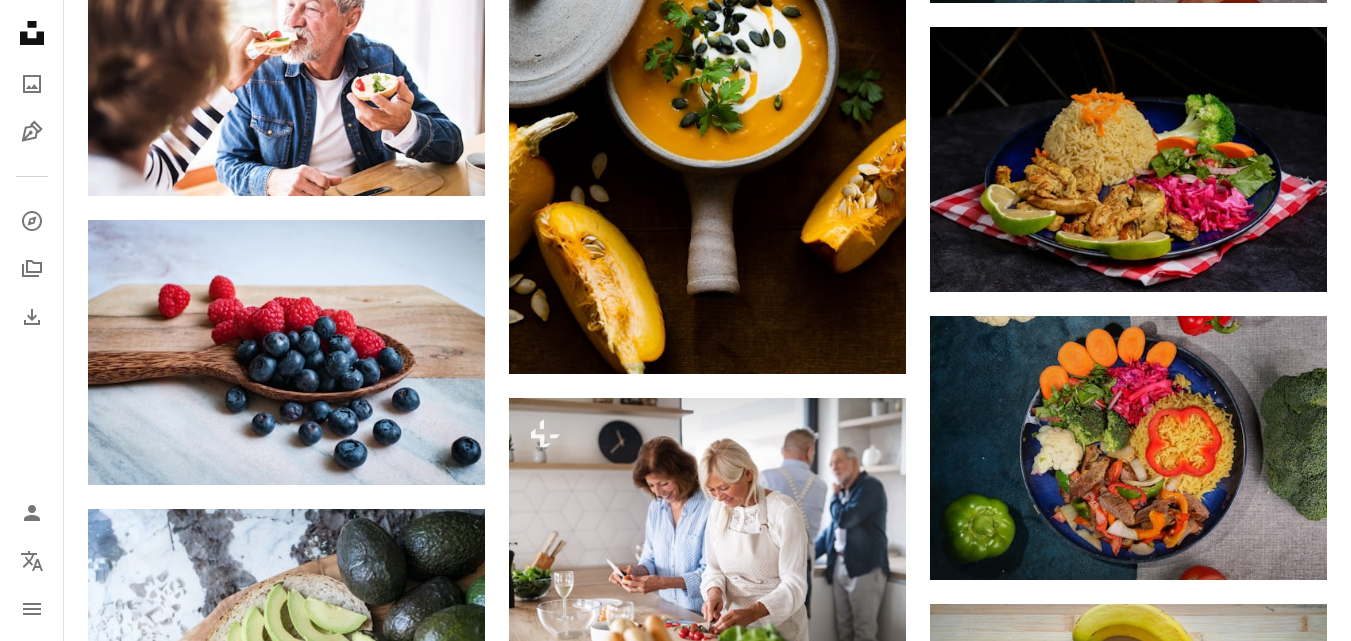 scroll, scrollTop: 14722, scrollLeft: 0, axis: vertical 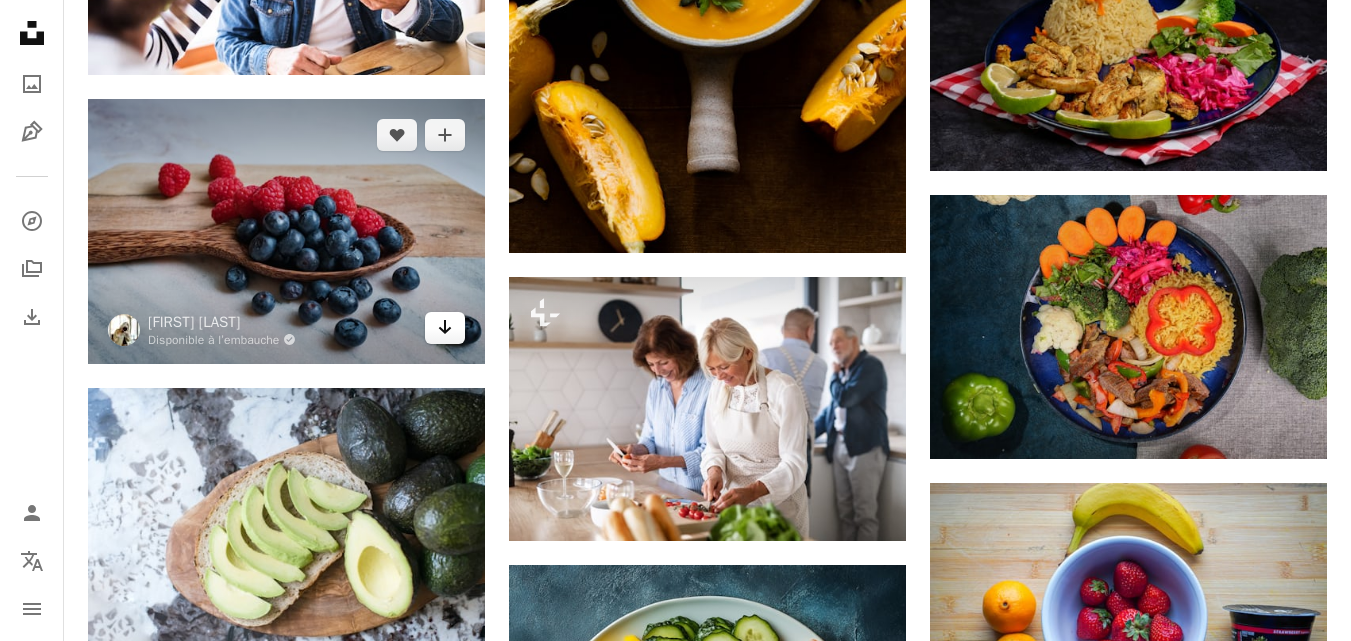 click on "Arrow pointing down" 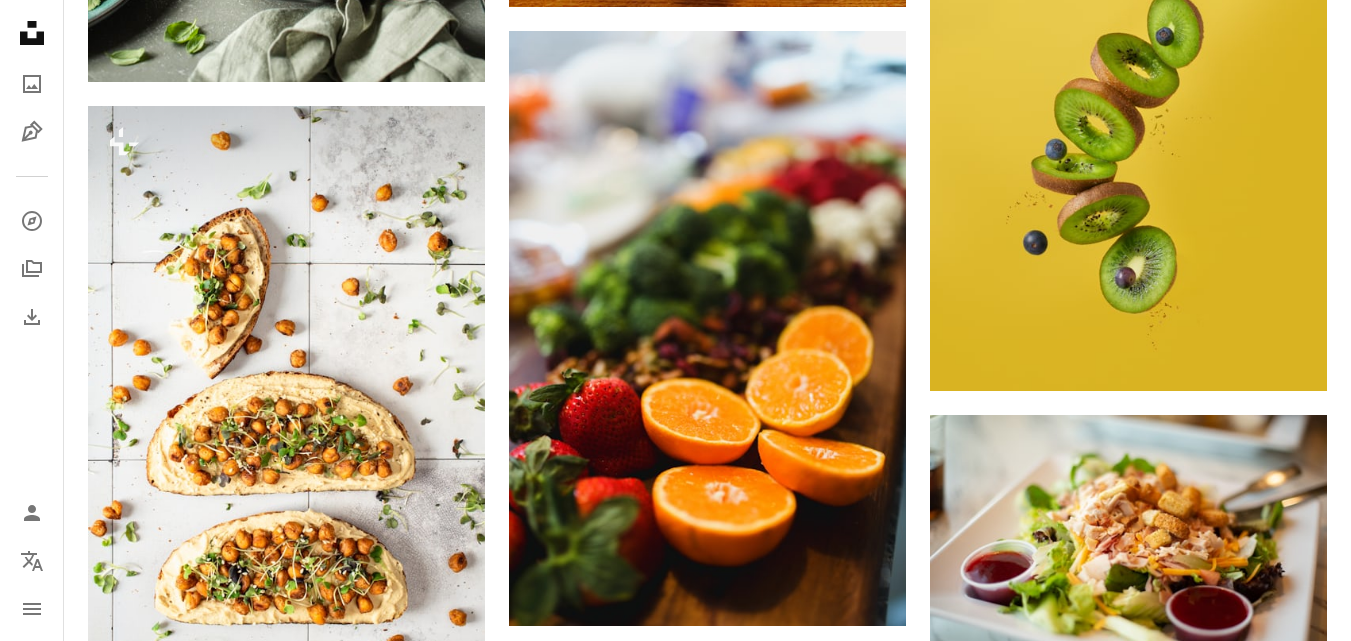 scroll, scrollTop: 17019, scrollLeft: 0, axis: vertical 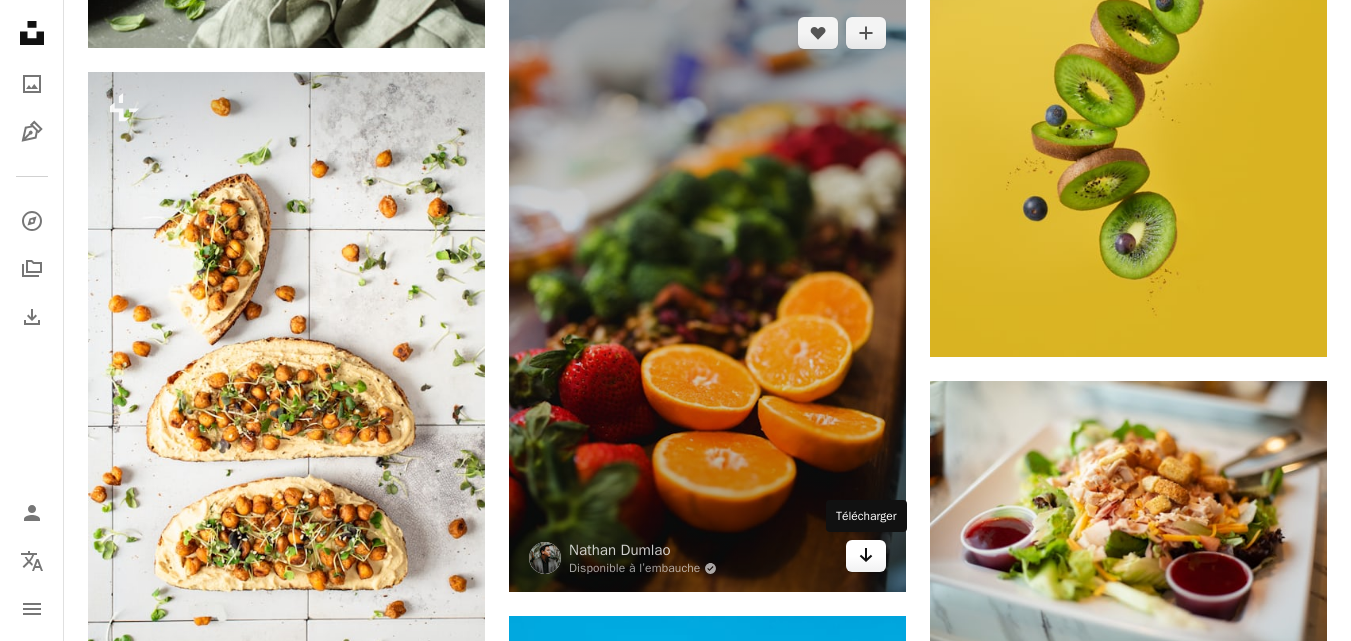 click 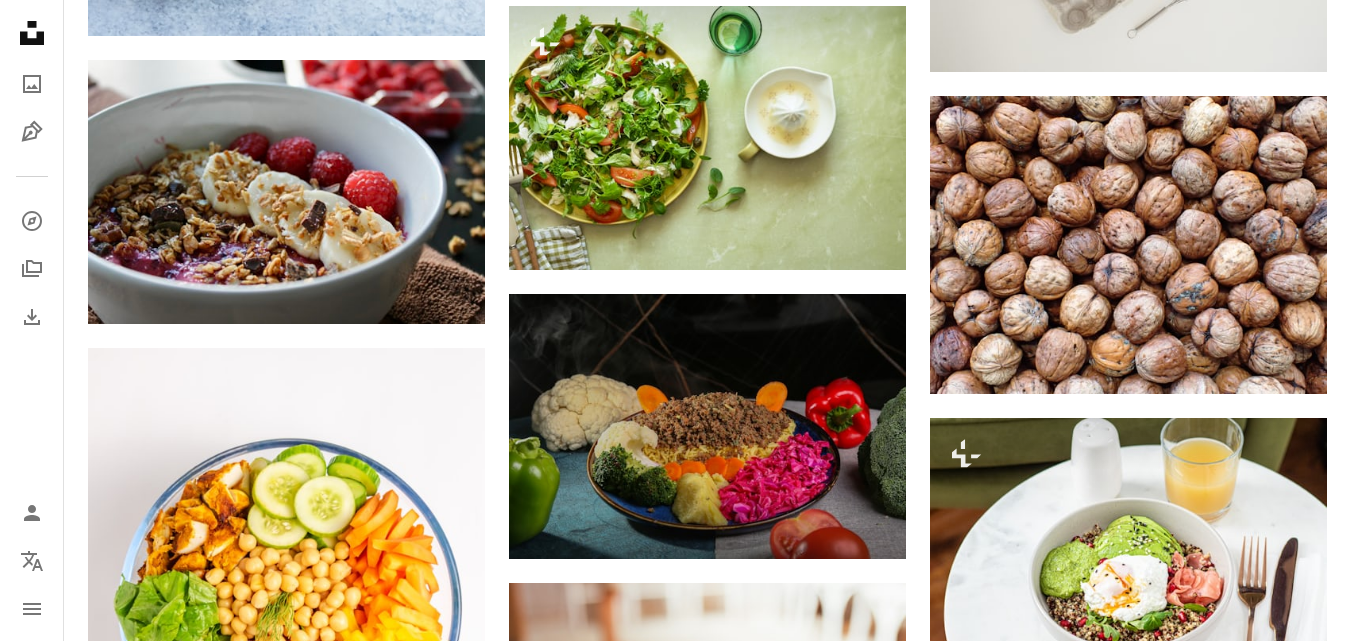 scroll, scrollTop: 19688, scrollLeft: 0, axis: vertical 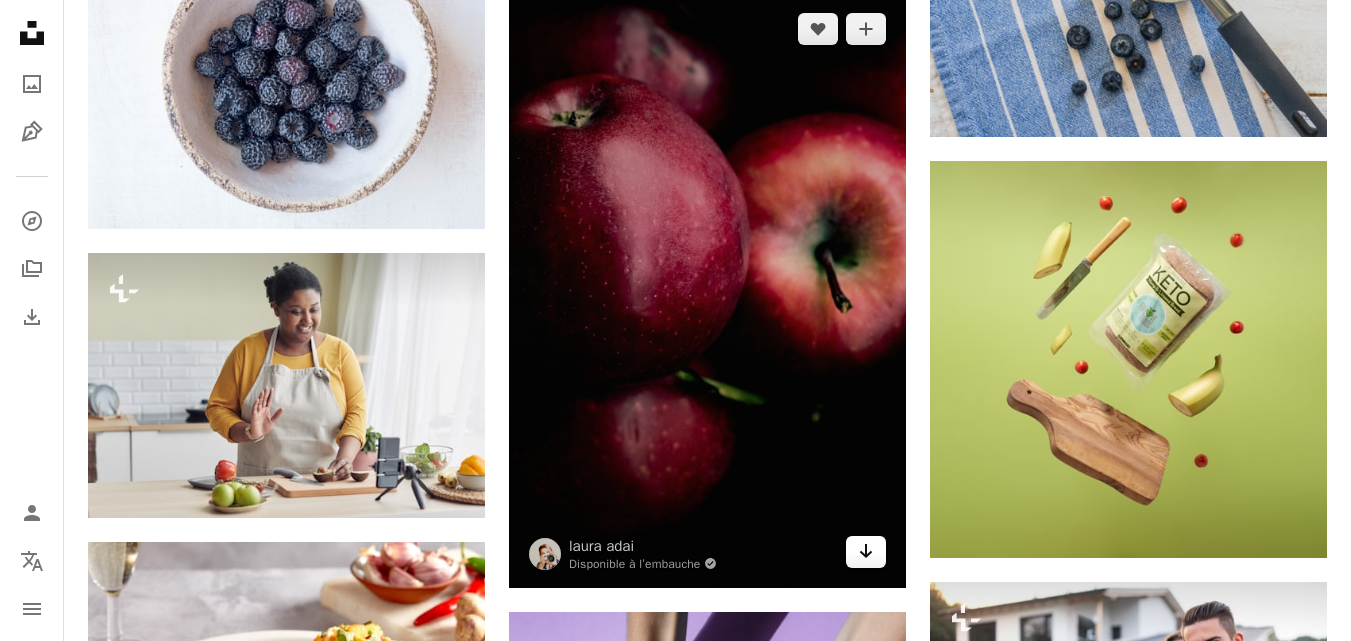 click on "Arrow pointing down" at bounding box center [866, 552] 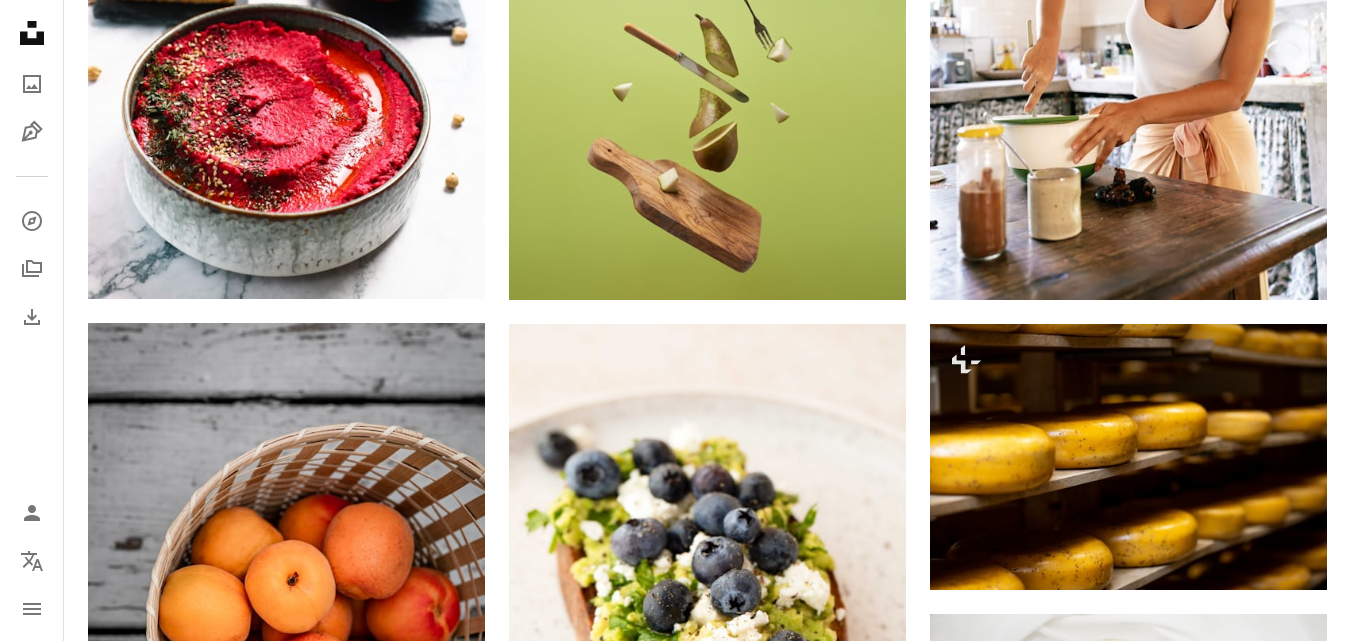 scroll, scrollTop: 39422, scrollLeft: 0, axis: vertical 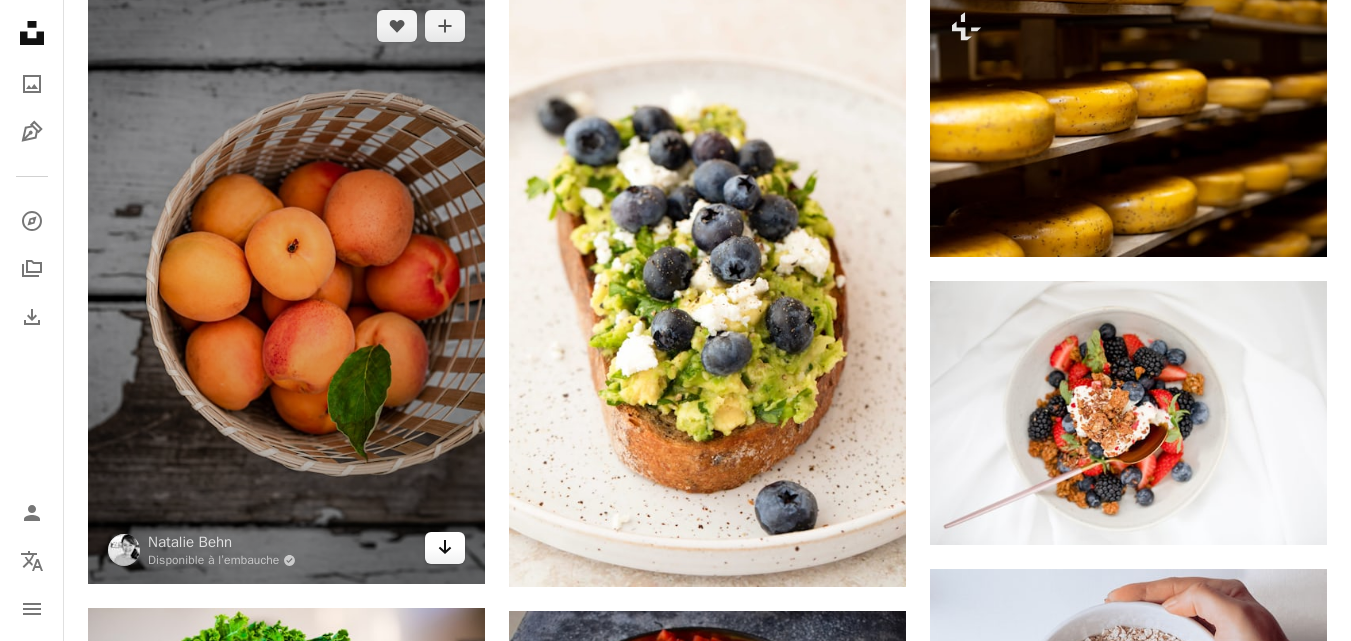 click on "Arrow pointing down" 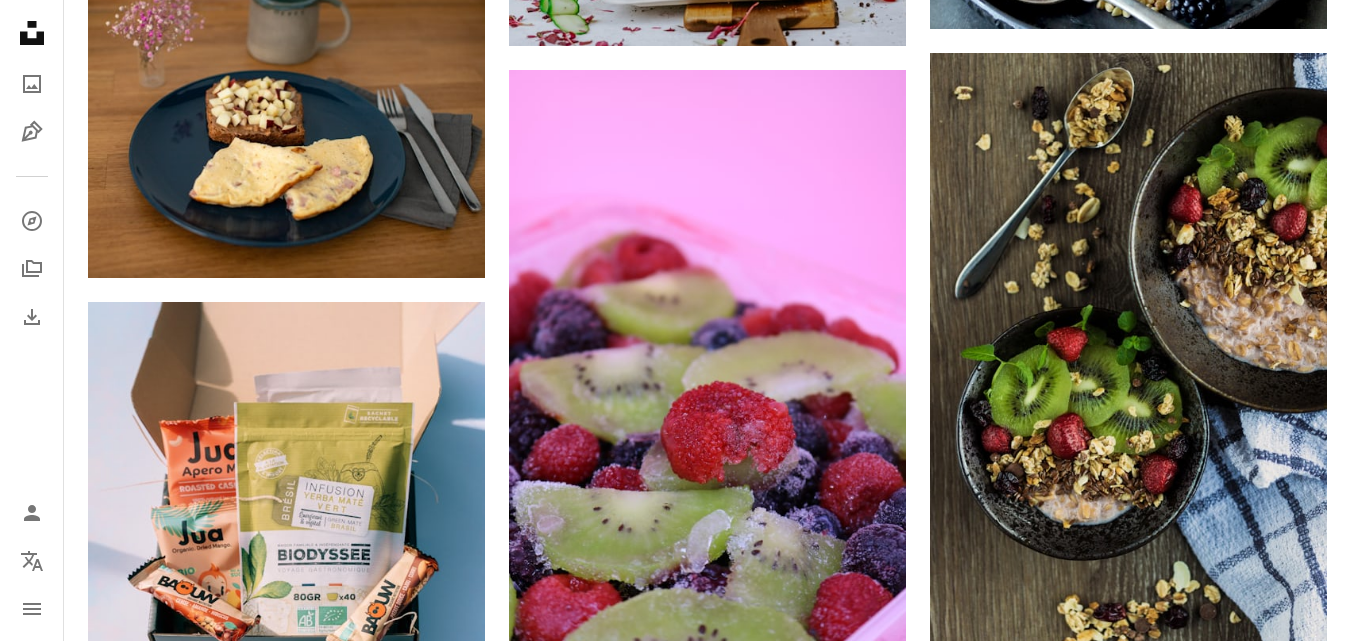 scroll, scrollTop: 57722, scrollLeft: 0, axis: vertical 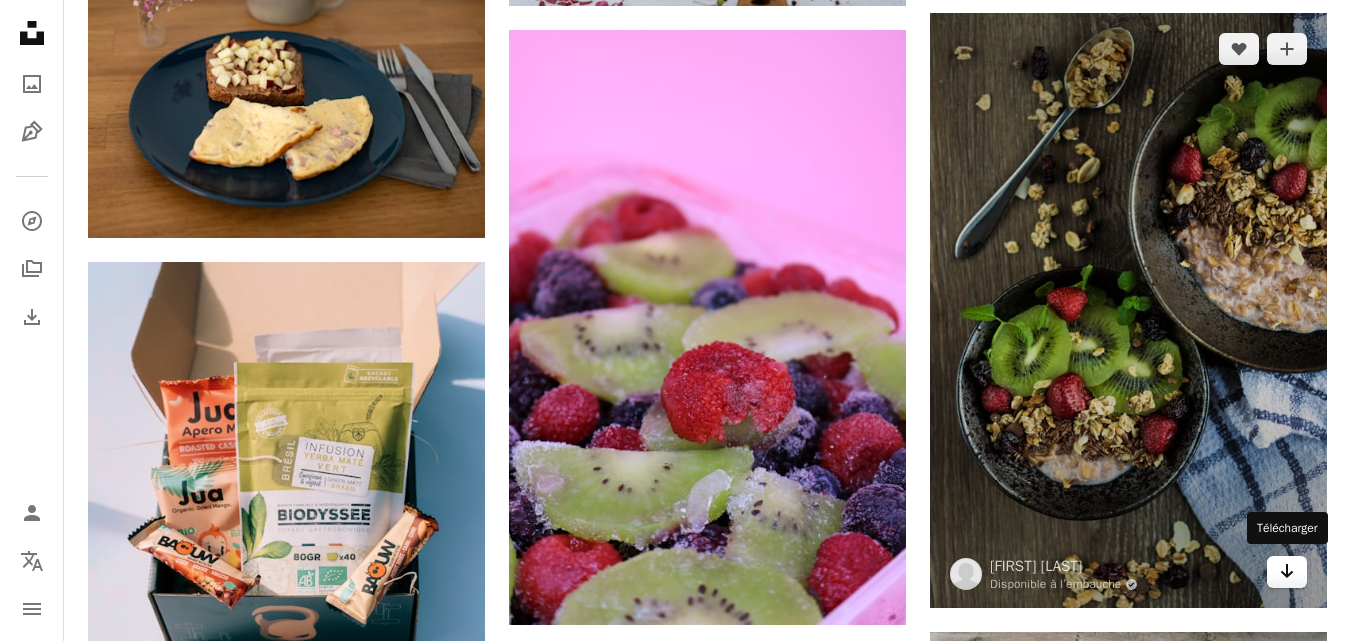 click on "Arrow pointing down" 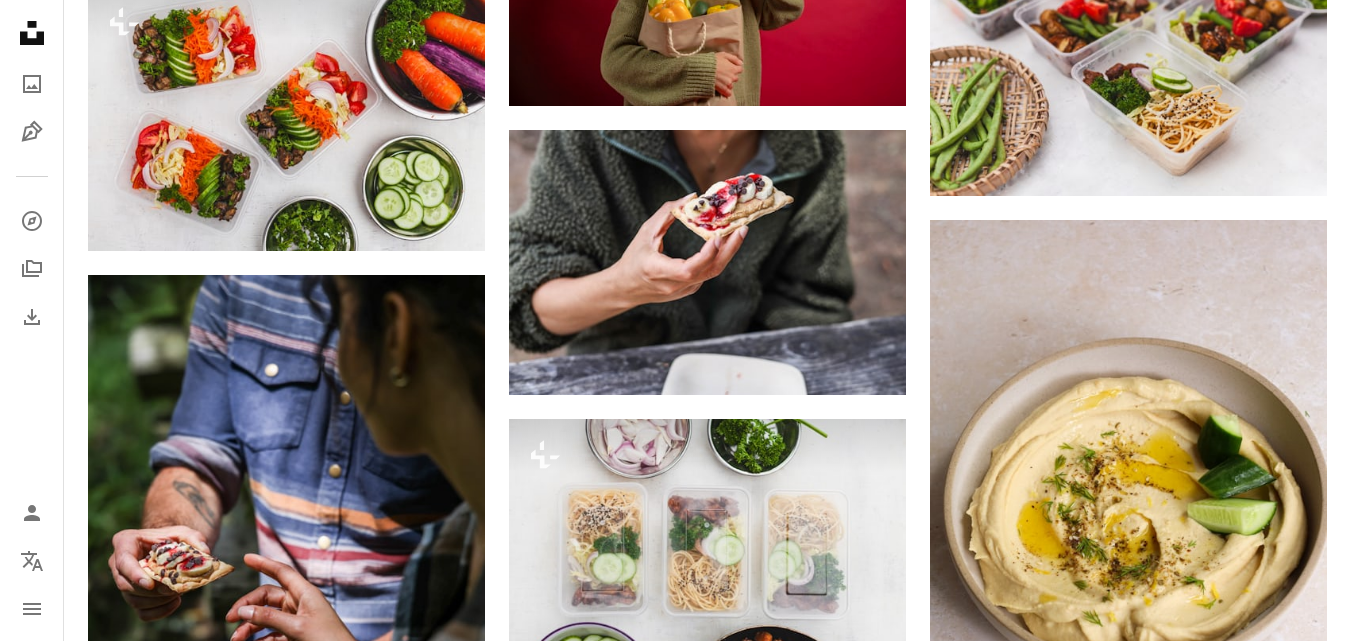 scroll, scrollTop: 65989, scrollLeft: 0, axis: vertical 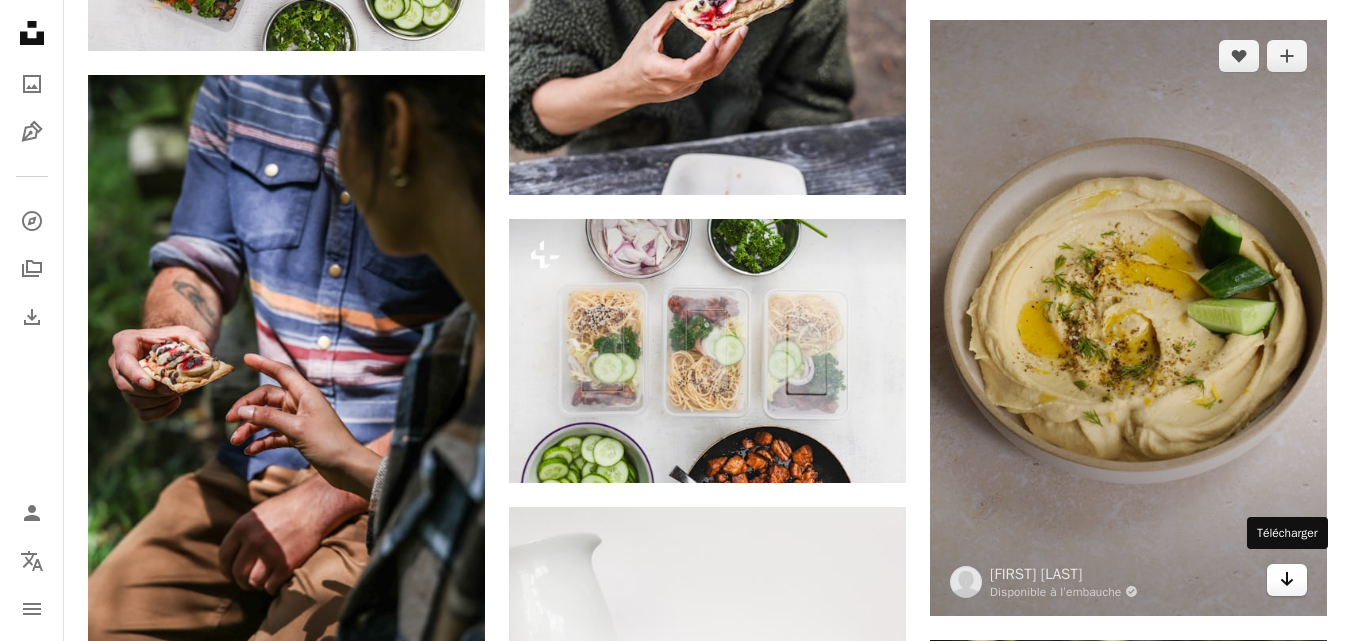 click on "Arrow pointing down" at bounding box center (1287, 580) 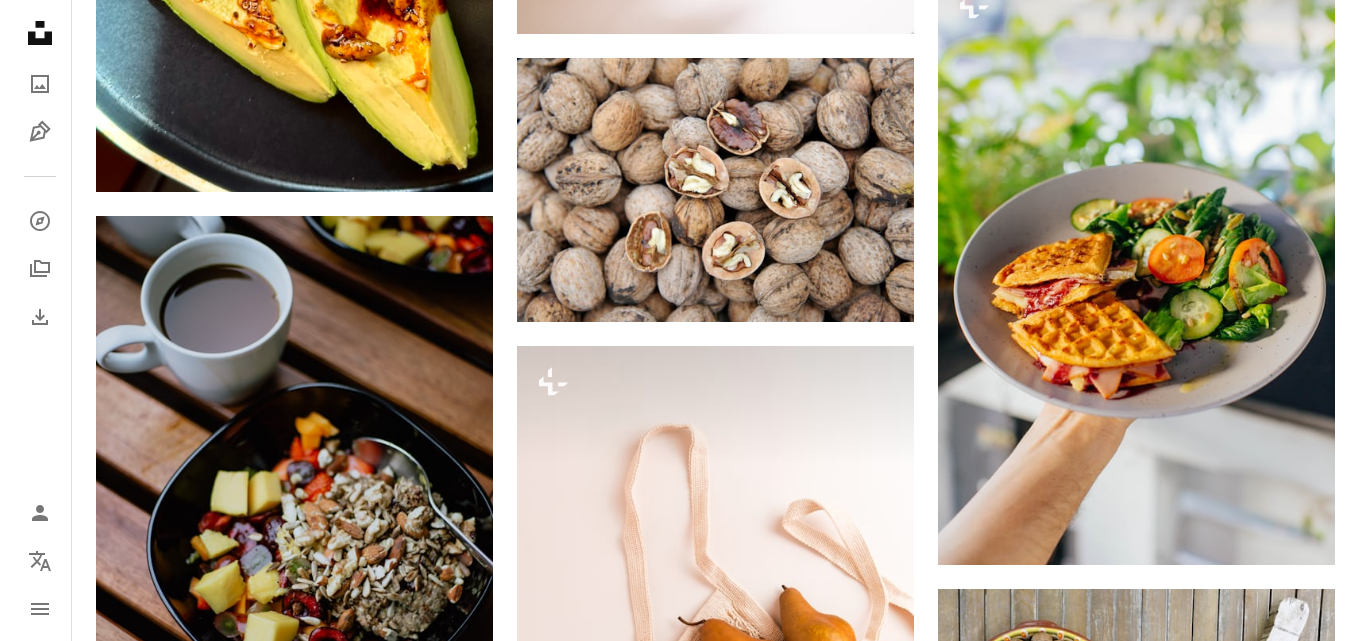 scroll, scrollTop: 74349, scrollLeft: 0, axis: vertical 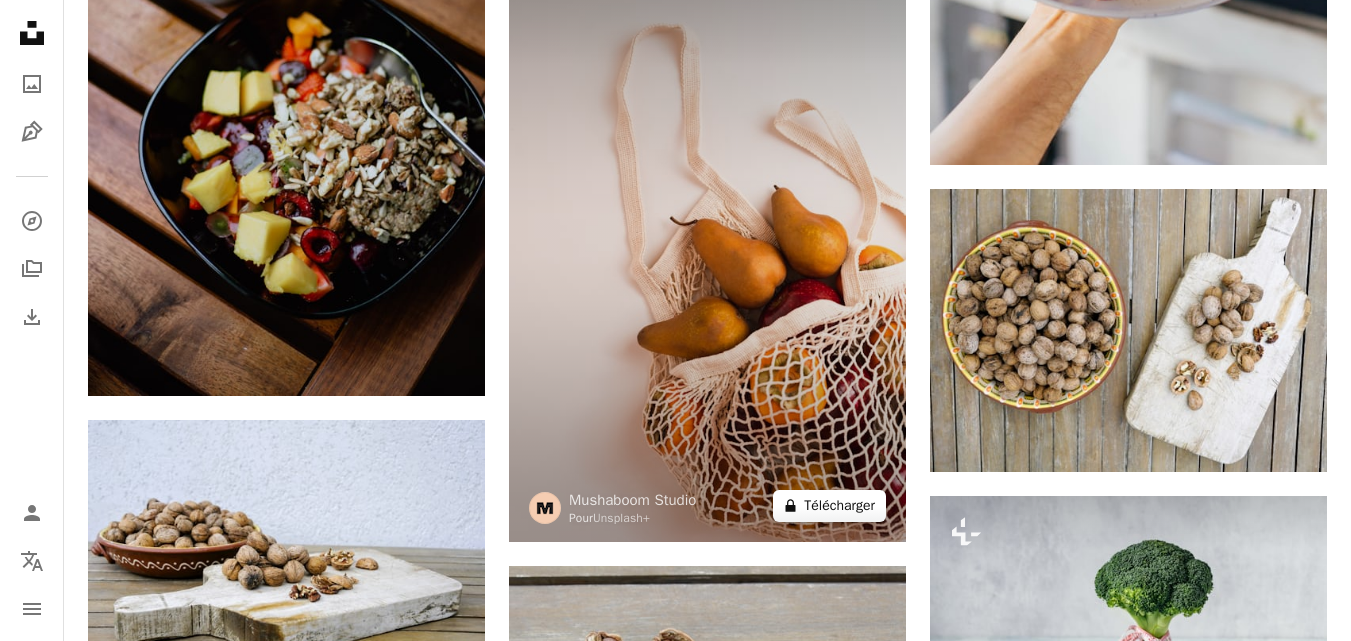 click on "A lock Télécharger" at bounding box center [829, 506] 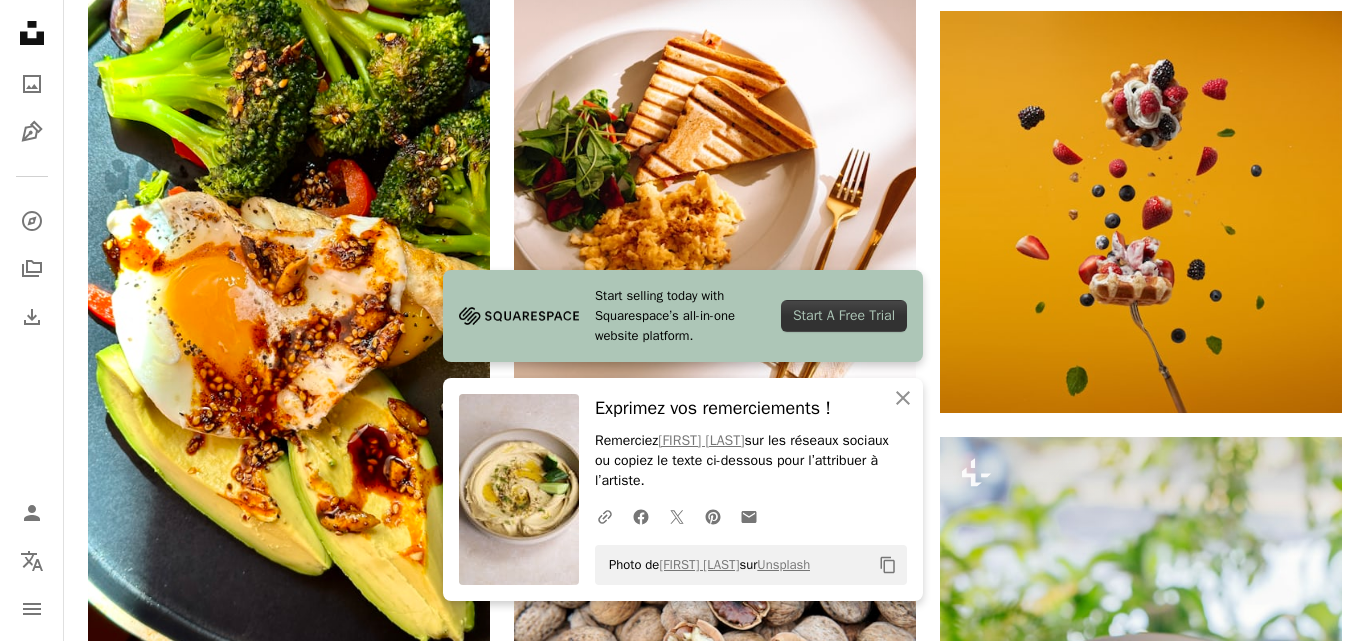 click on "An X shape" at bounding box center (20, 20) 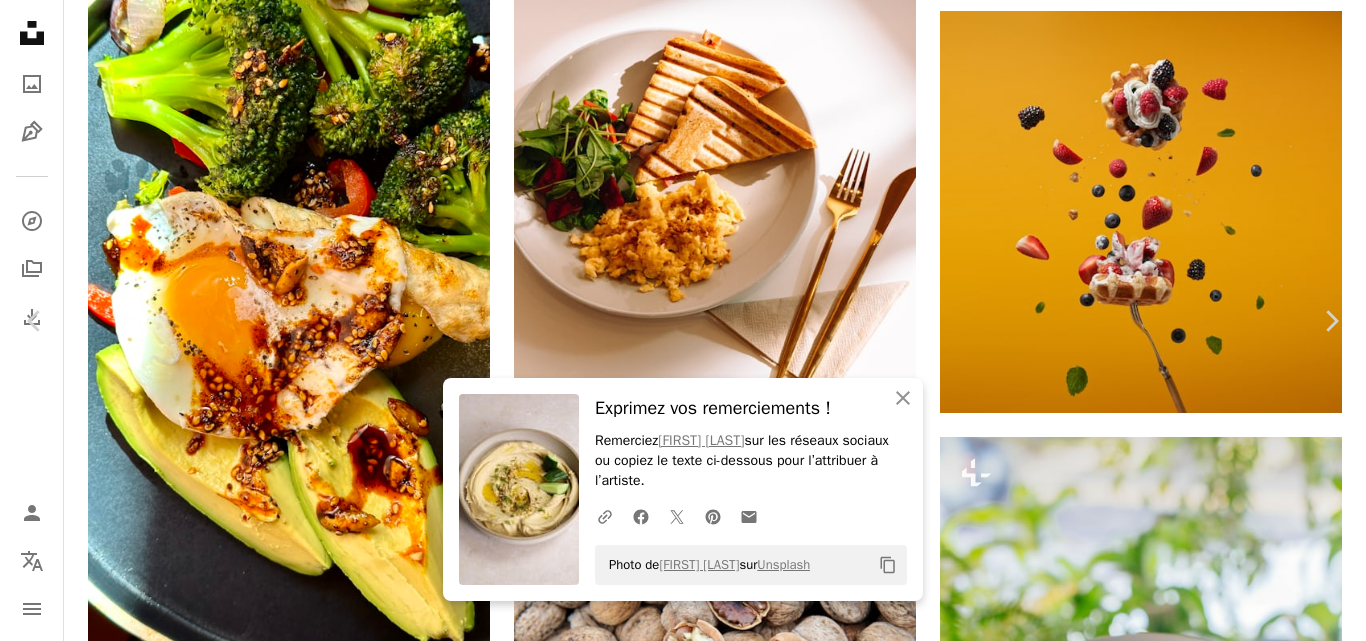 drag, startPoint x: 1360, startPoint y: 626, endPoint x: 85, endPoint y: 31, distance: 1407.0004 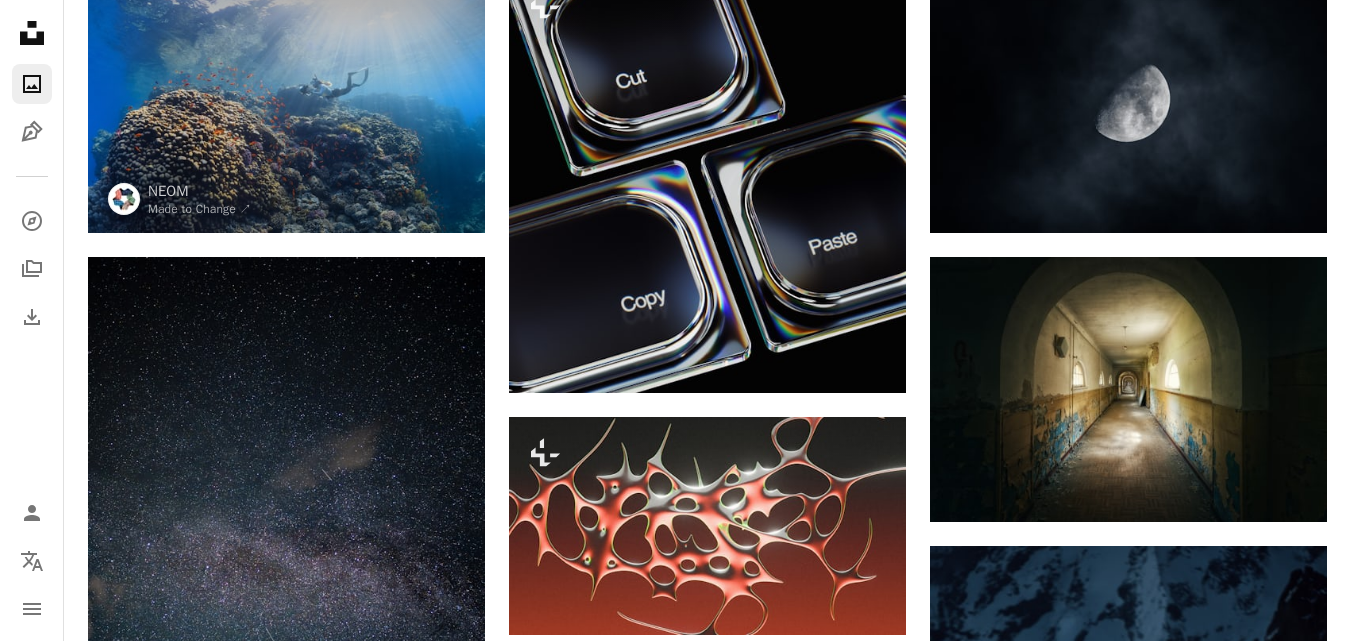 scroll, scrollTop: 0, scrollLeft: 0, axis: both 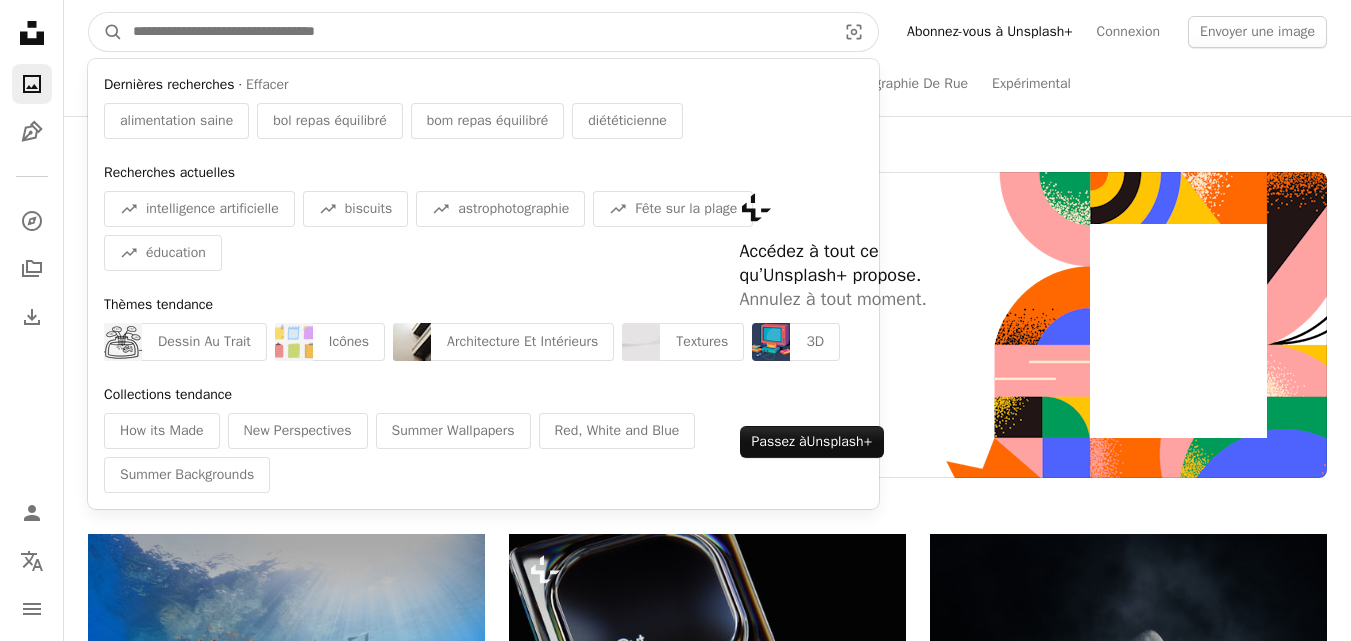 click at bounding box center (476, 32) 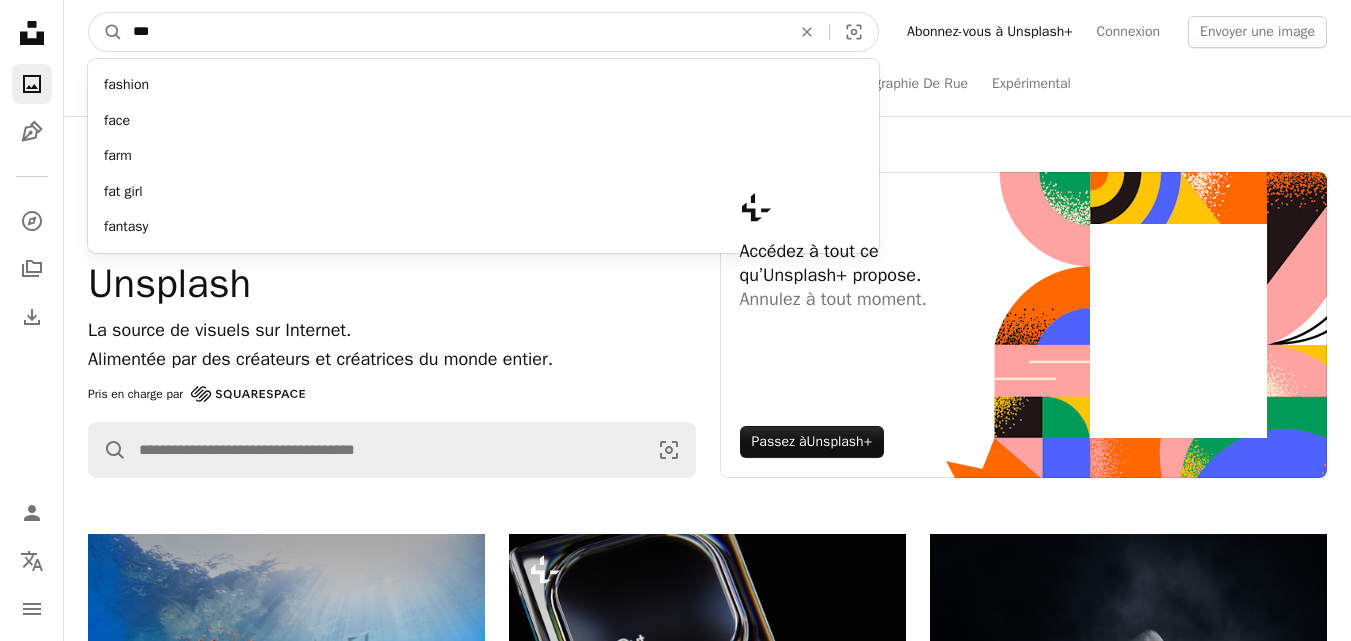 type on "***" 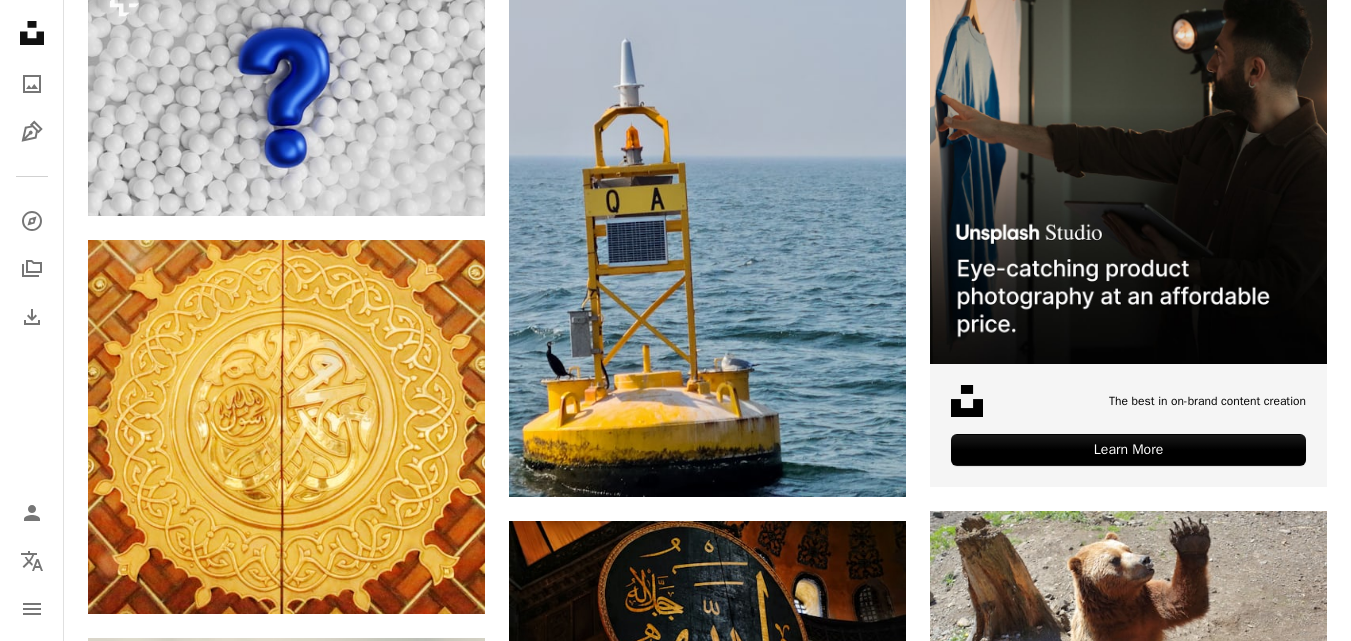 scroll, scrollTop: 0, scrollLeft: 0, axis: both 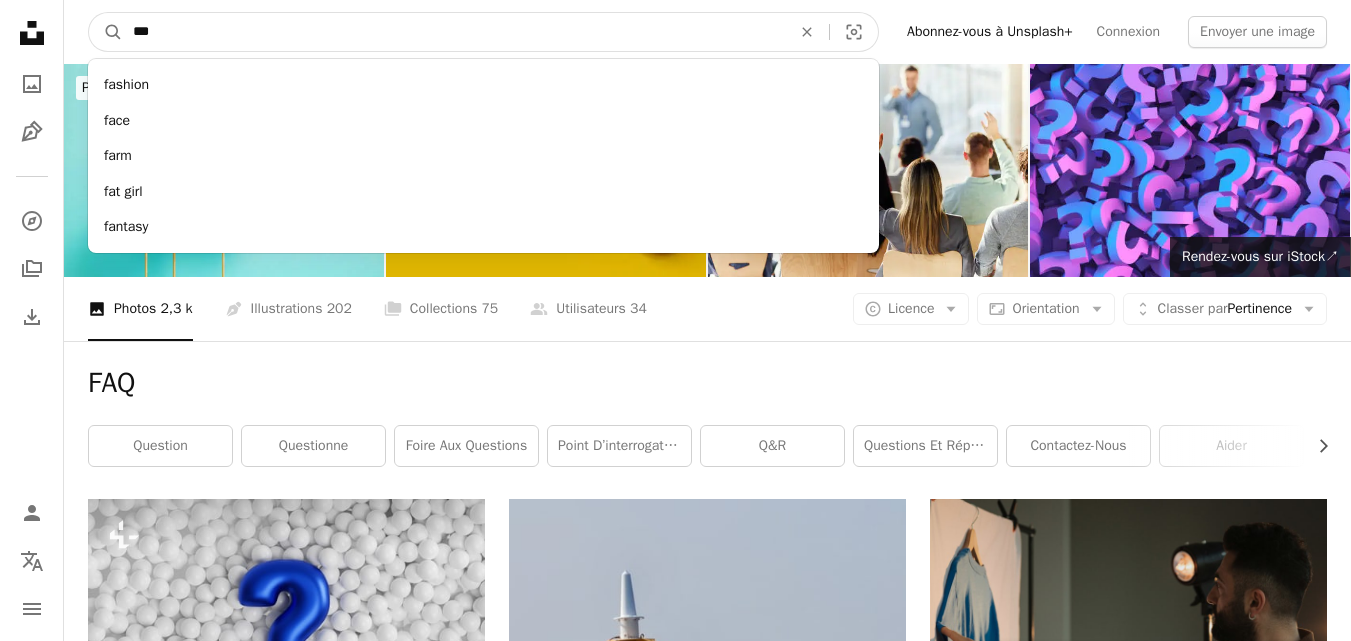 drag, startPoint x: 190, startPoint y: 36, endPoint x: 76, endPoint y: 28, distance: 114.28036 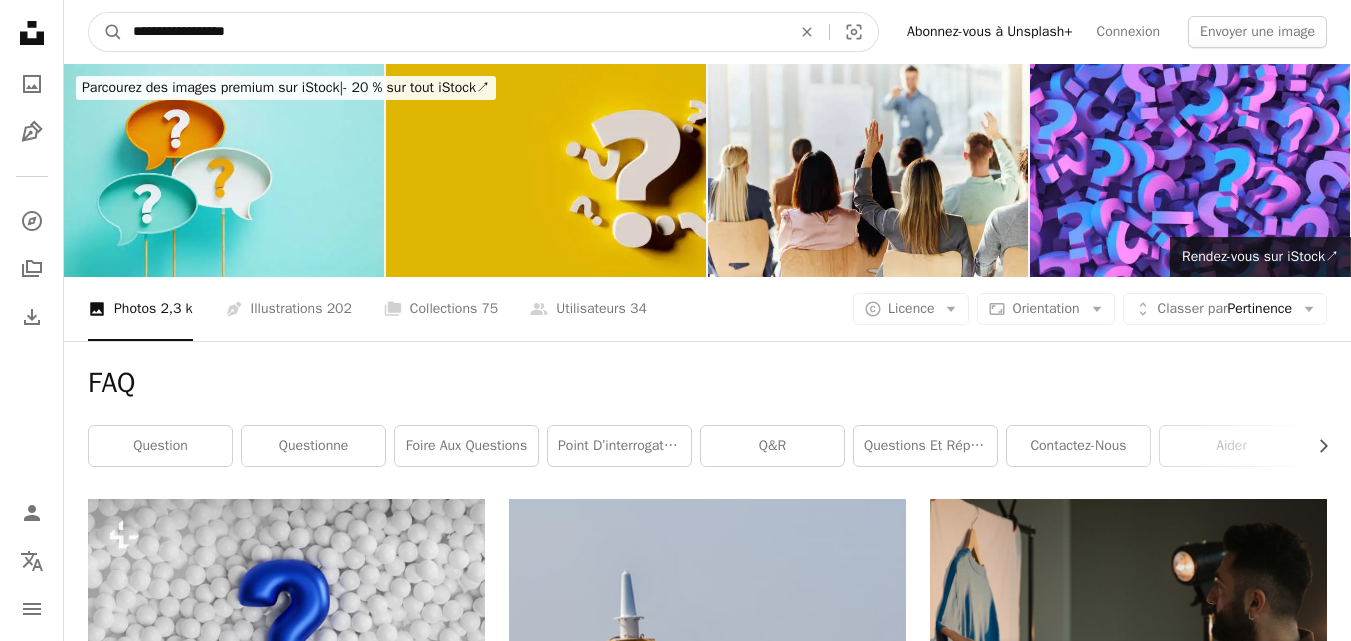 type on "**********" 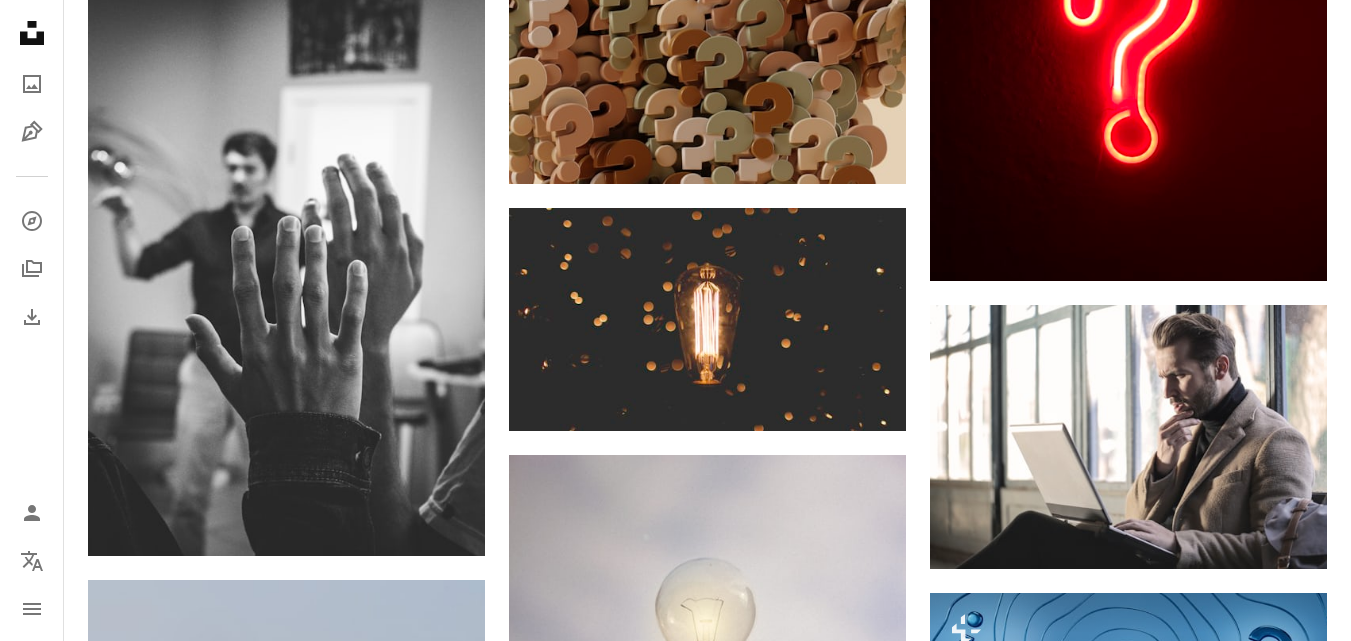 scroll, scrollTop: 1835, scrollLeft: 0, axis: vertical 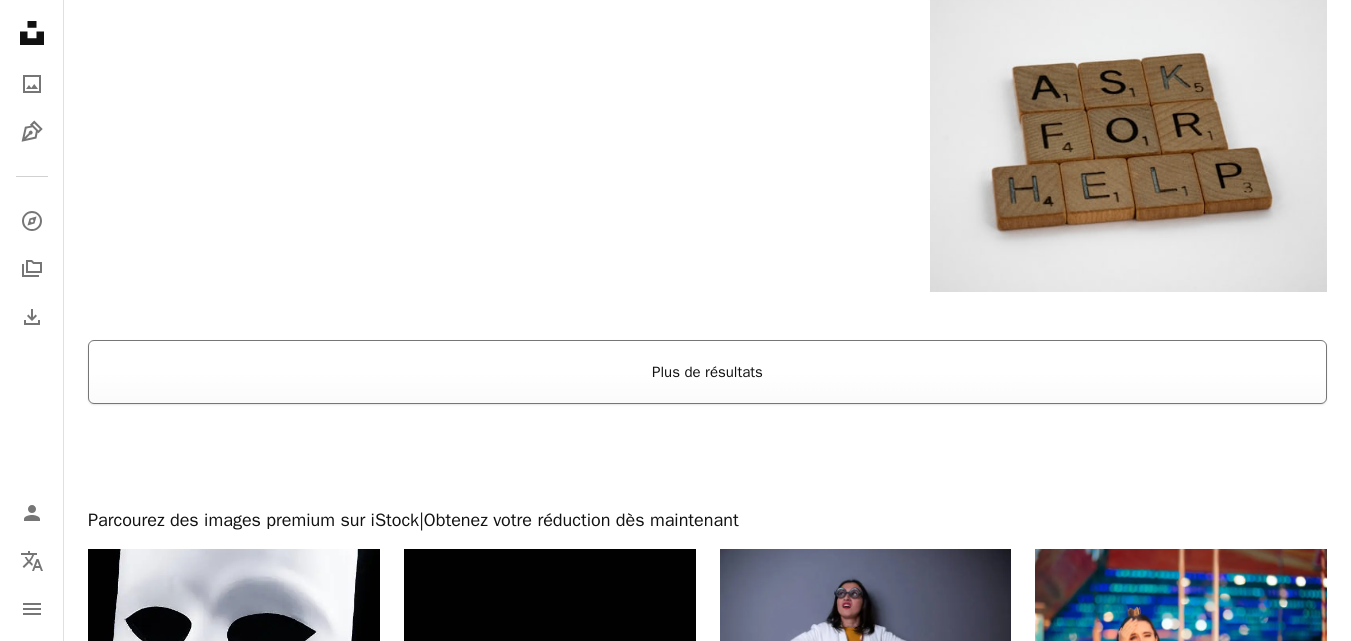 click on "Plus de résultats" at bounding box center [707, 372] 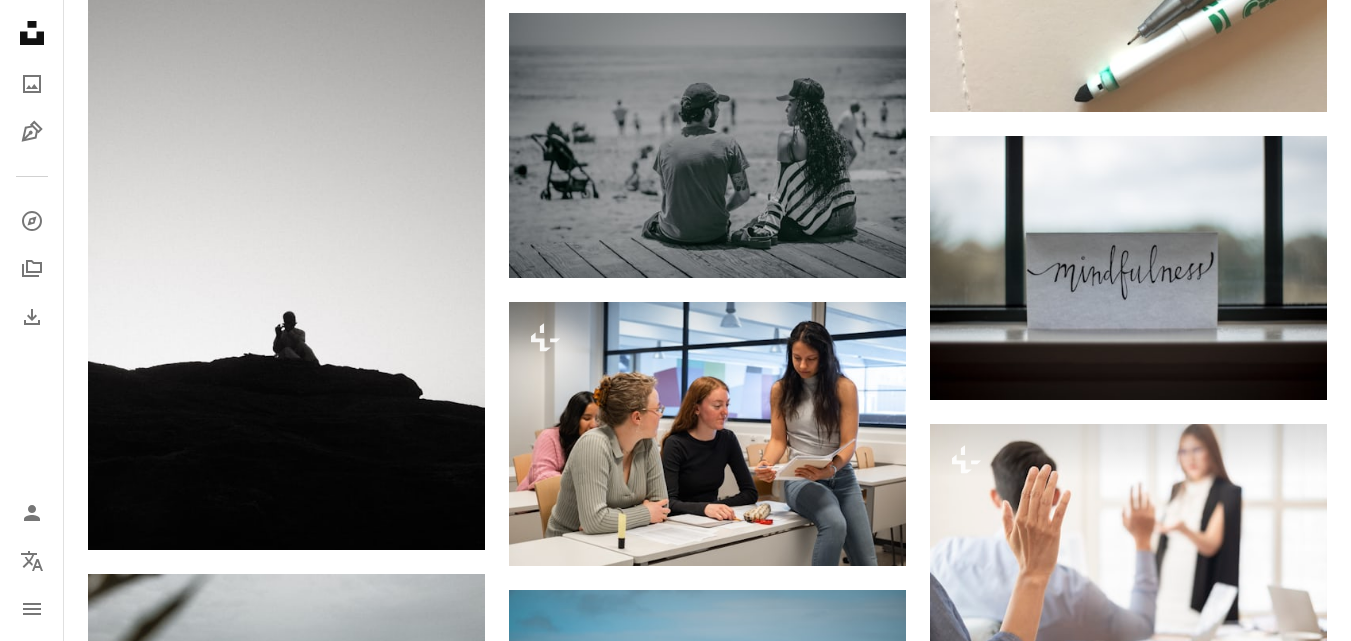 scroll, scrollTop: 5225, scrollLeft: 0, axis: vertical 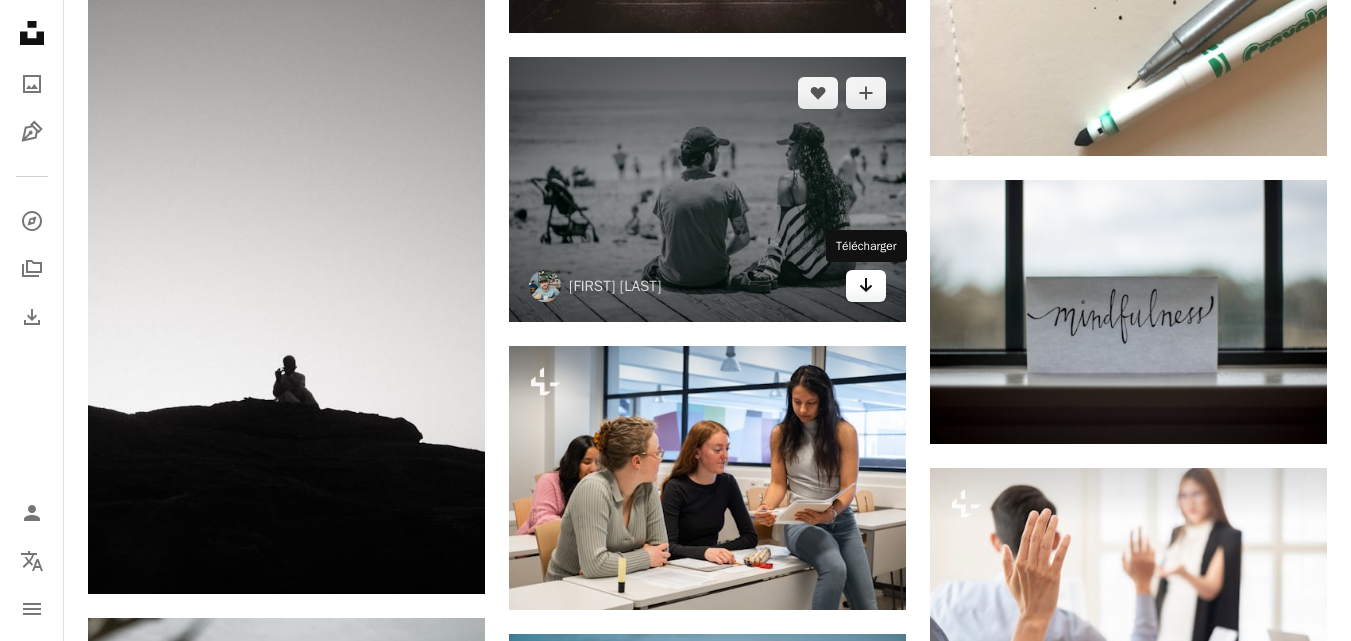 click on "Arrow pointing down" at bounding box center (866, 286) 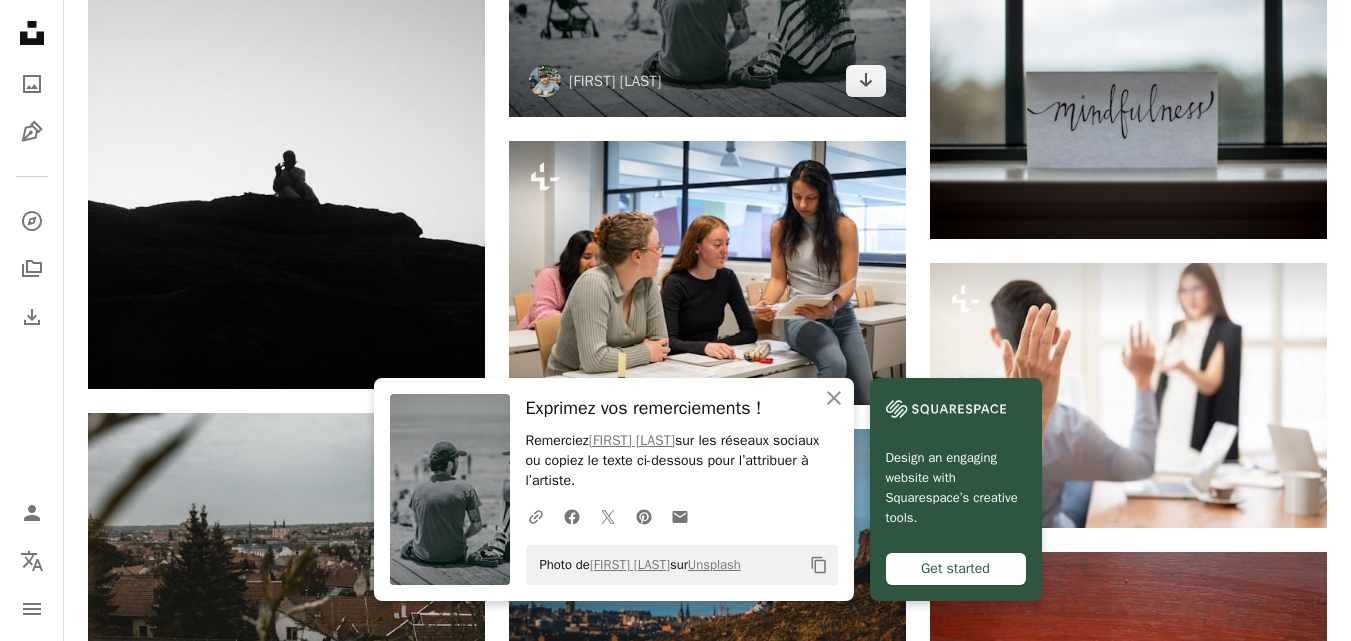 scroll, scrollTop: 5415, scrollLeft: 0, axis: vertical 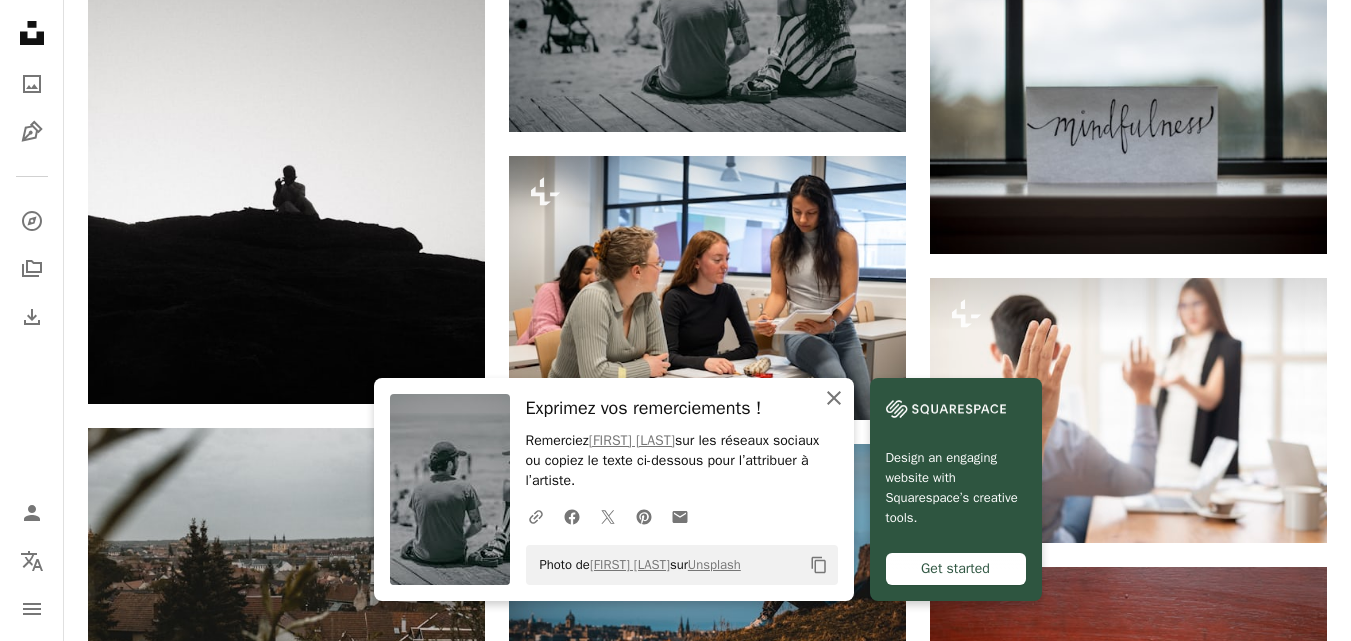 click on "An X shape" 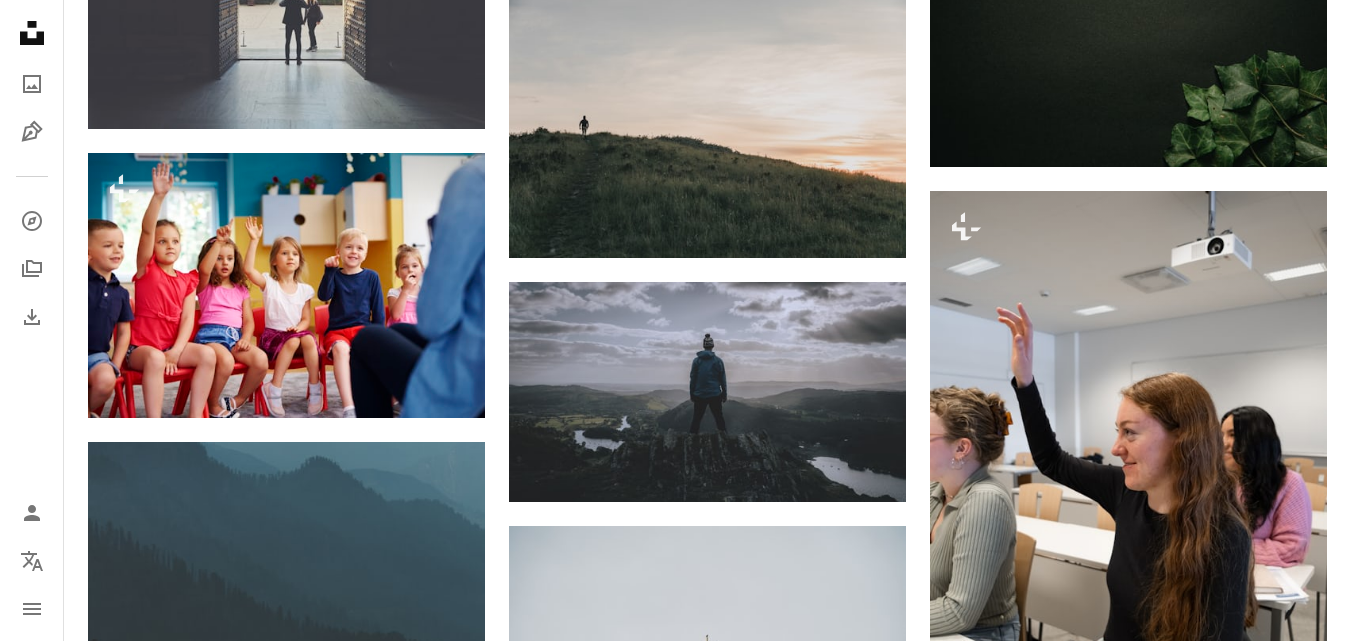 scroll, scrollTop: 8616, scrollLeft: 0, axis: vertical 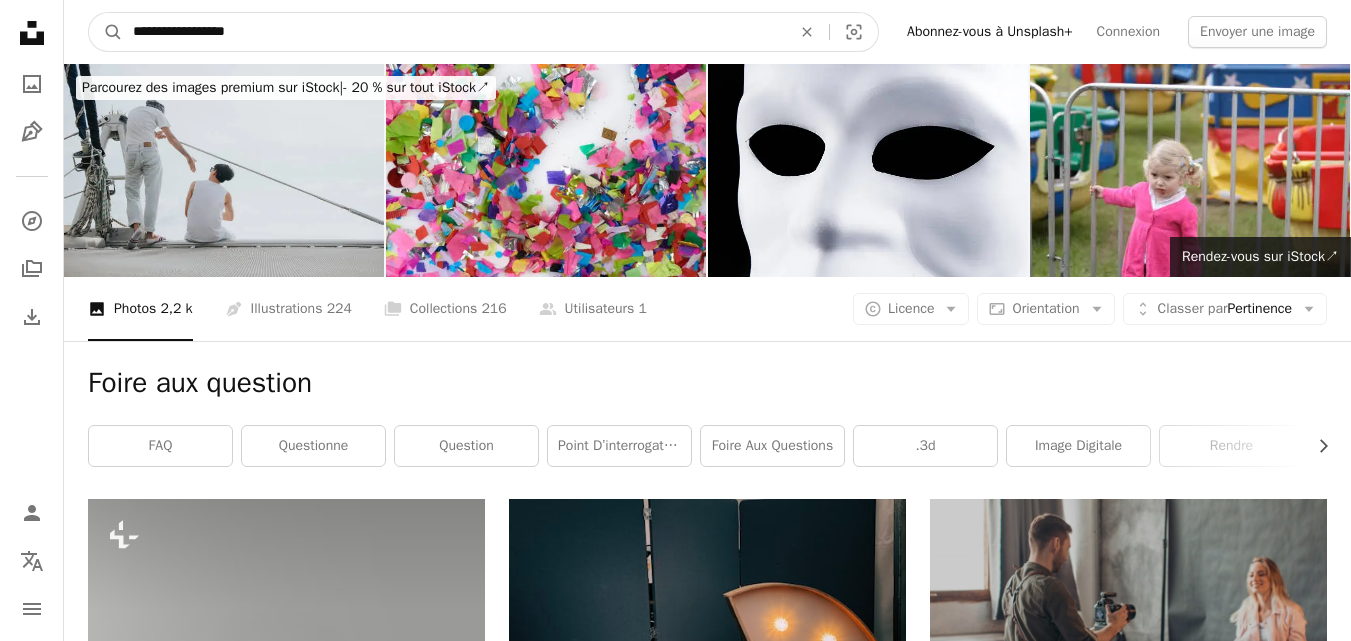 drag, startPoint x: 256, startPoint y: 40, endPoint x: 50, endPoint y: 26, distance: 206.47517 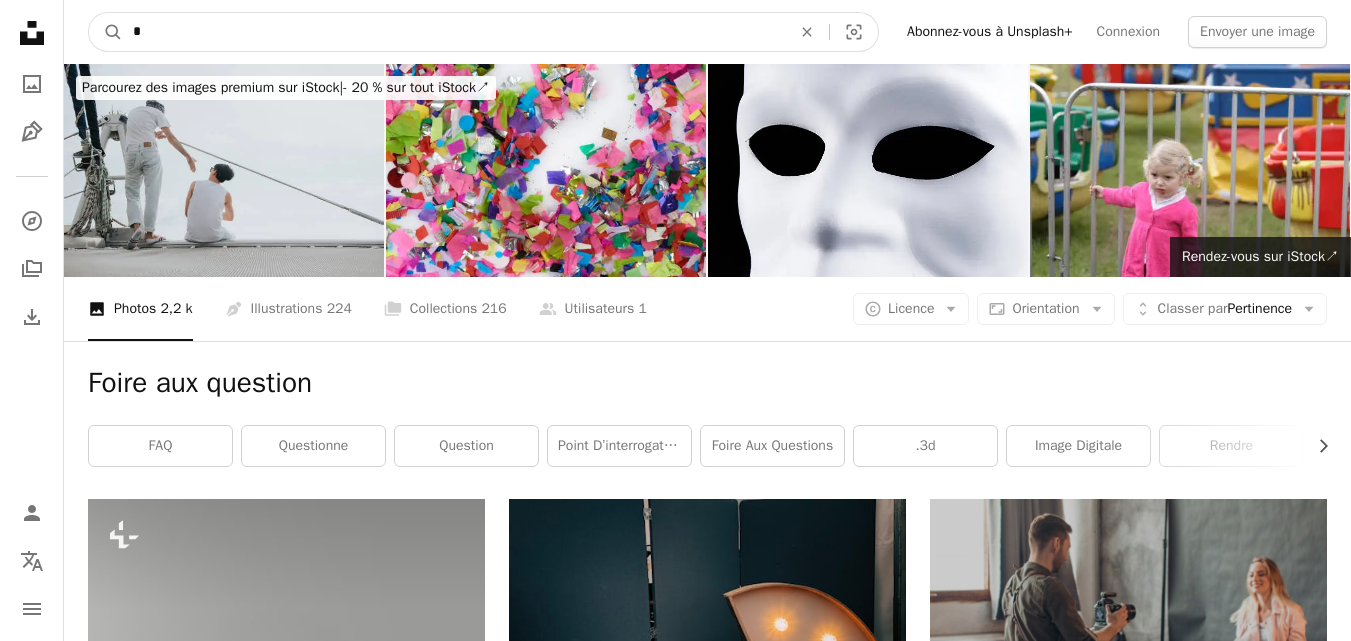 type on "*" 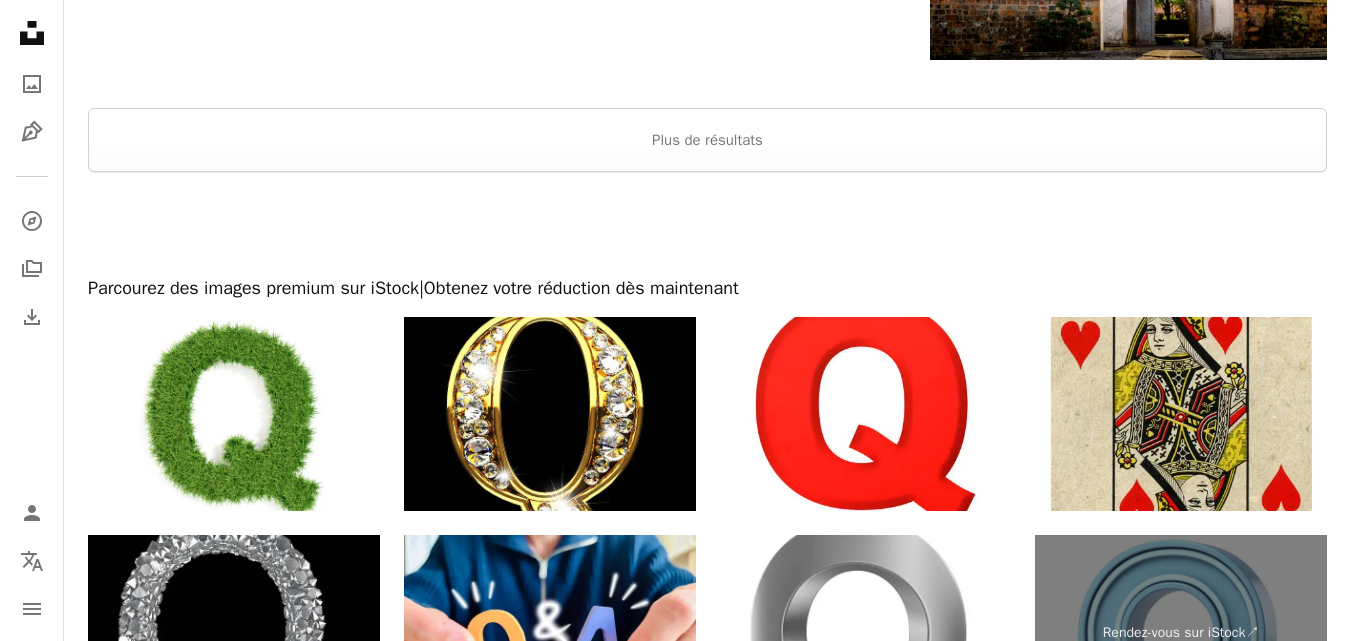 scroll, scrollTop: 3545, scrollLeft: 0, axis: vertical 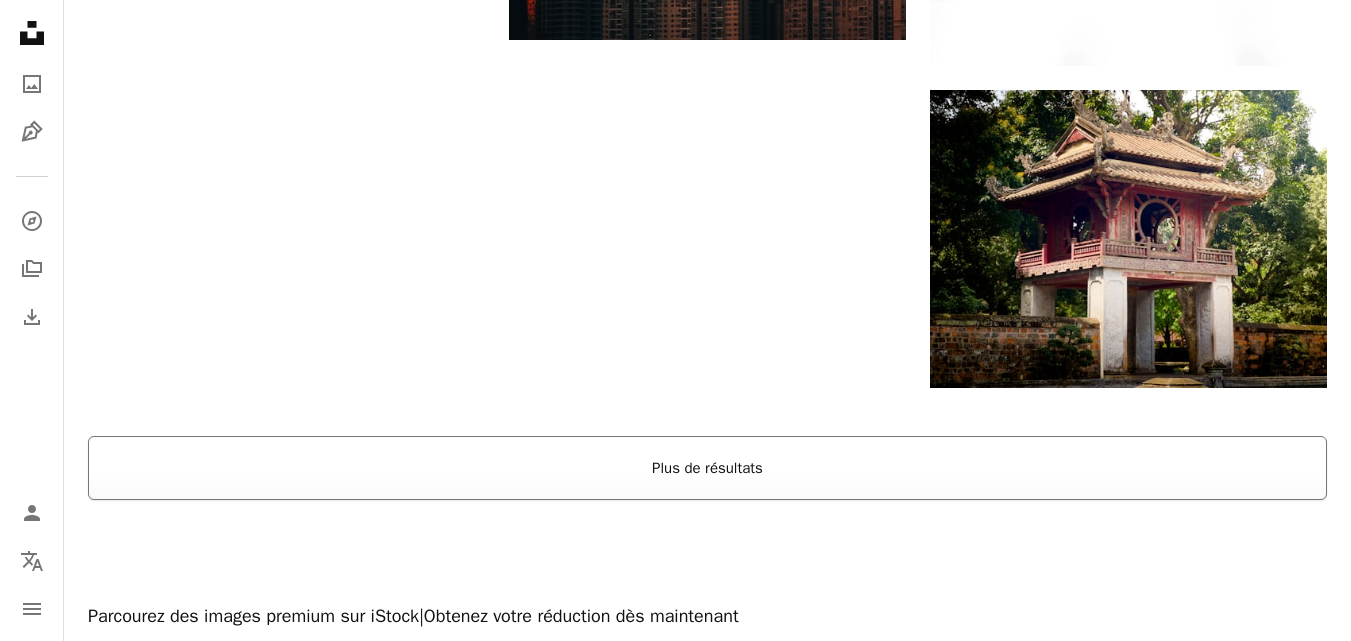click on "Plus de résultats" at bounding box center [707, 468] 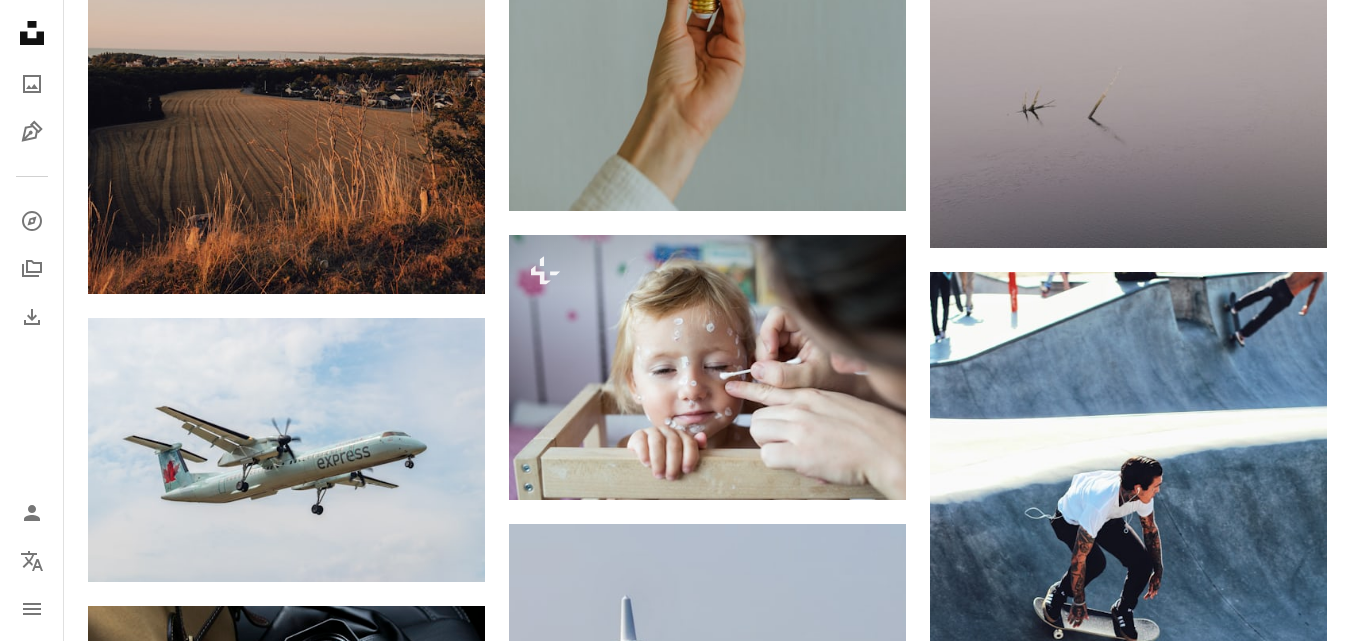 scroll, scrollTop: 8679, scrollLeft: 0, axis: vertical 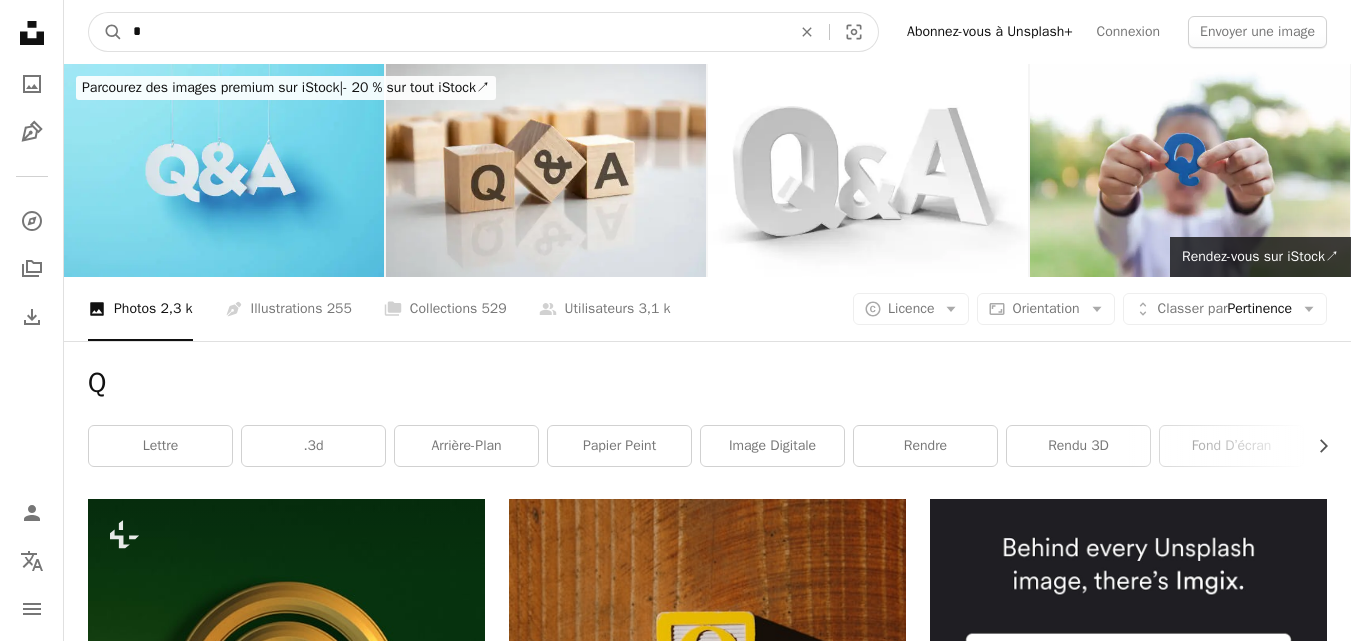 click on "*" at bounding box center (454, 32) 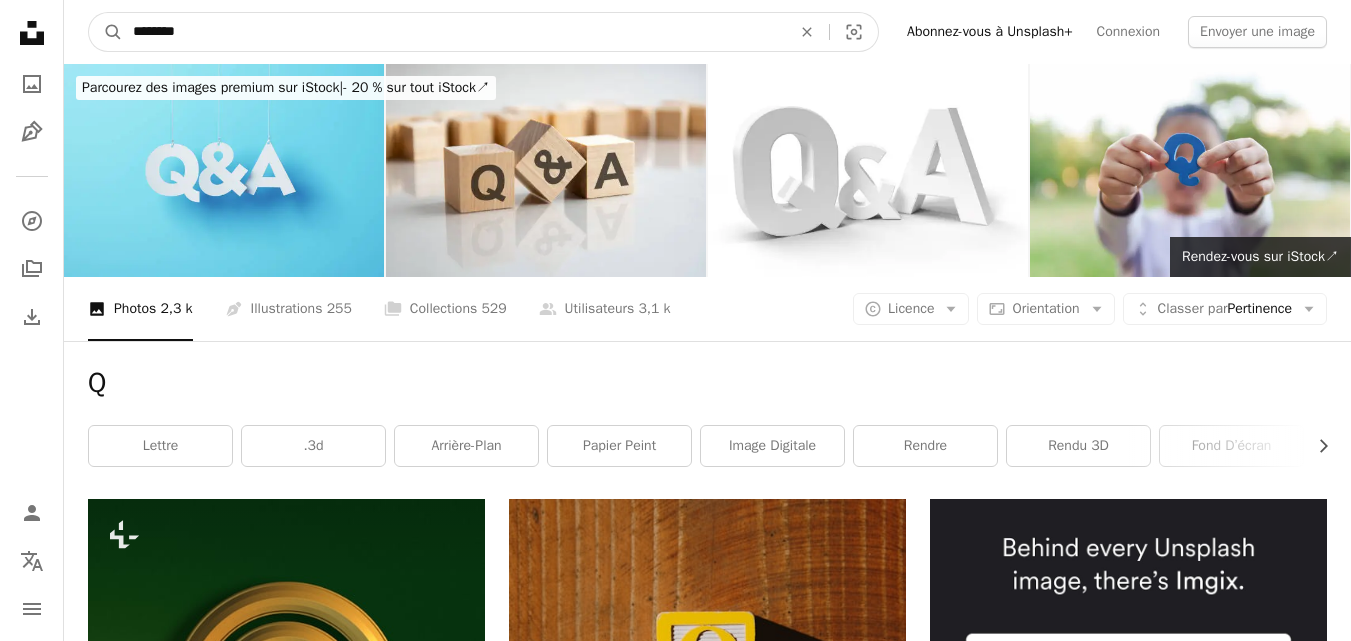 type on "********" 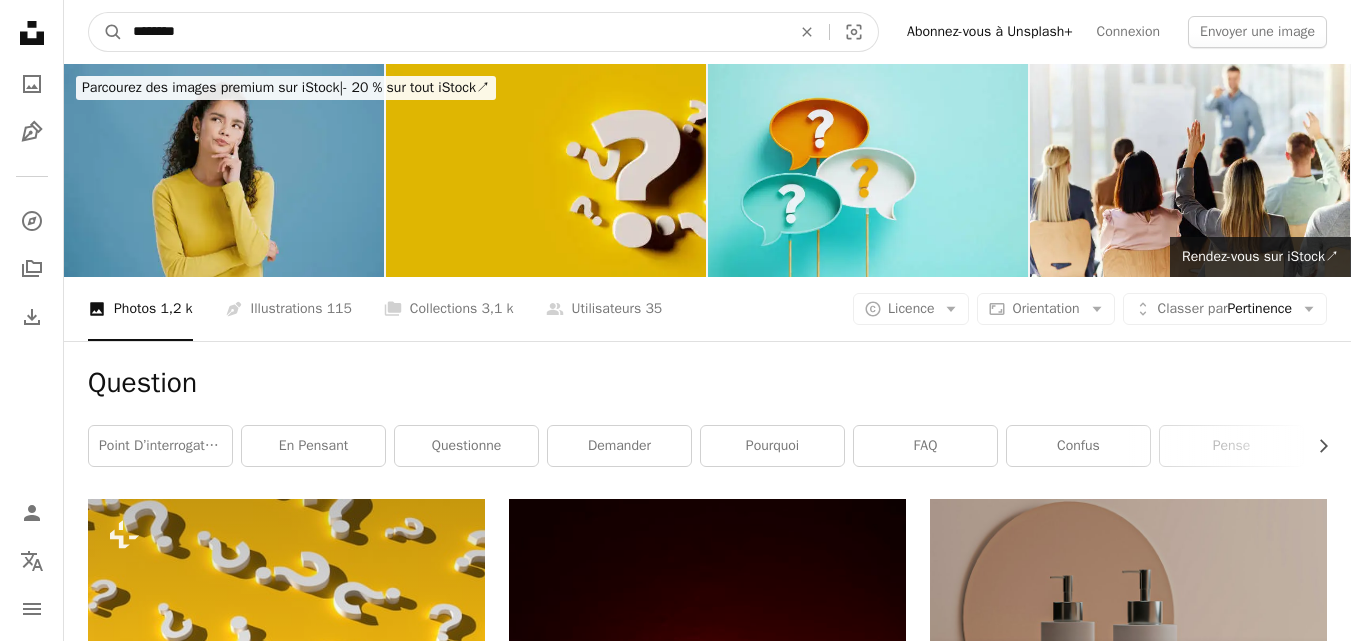 click on "********" at bounding box center [454, 32] 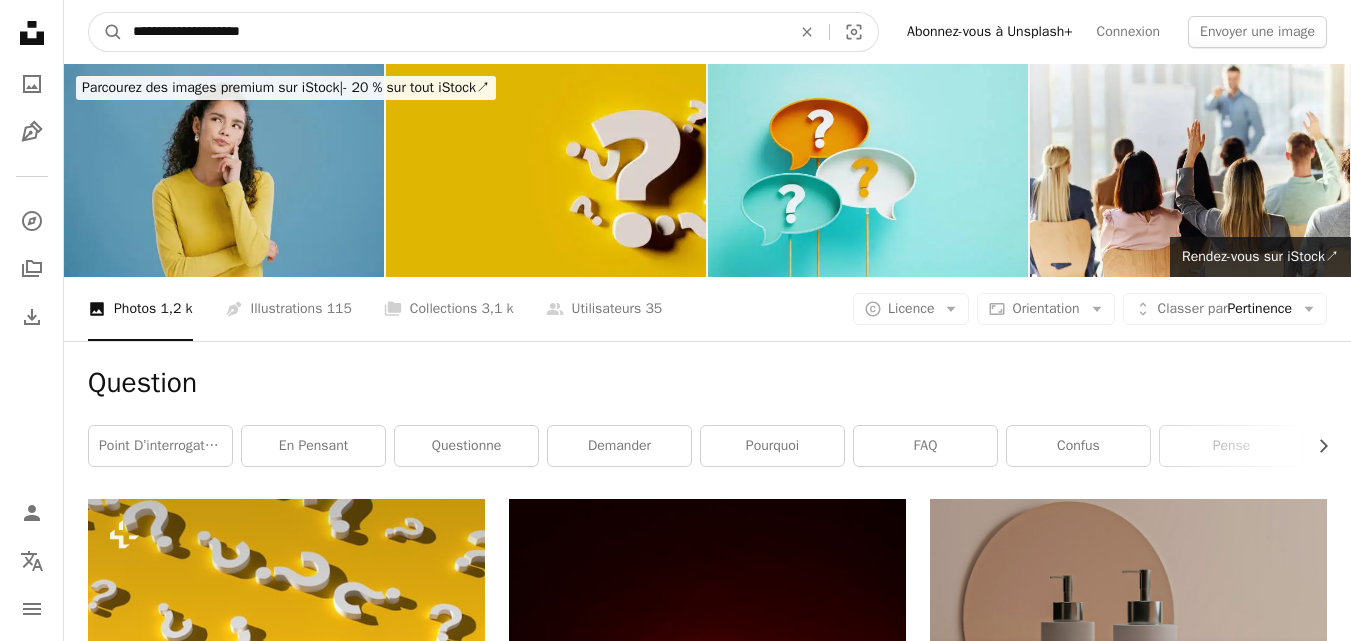 type on "**********" 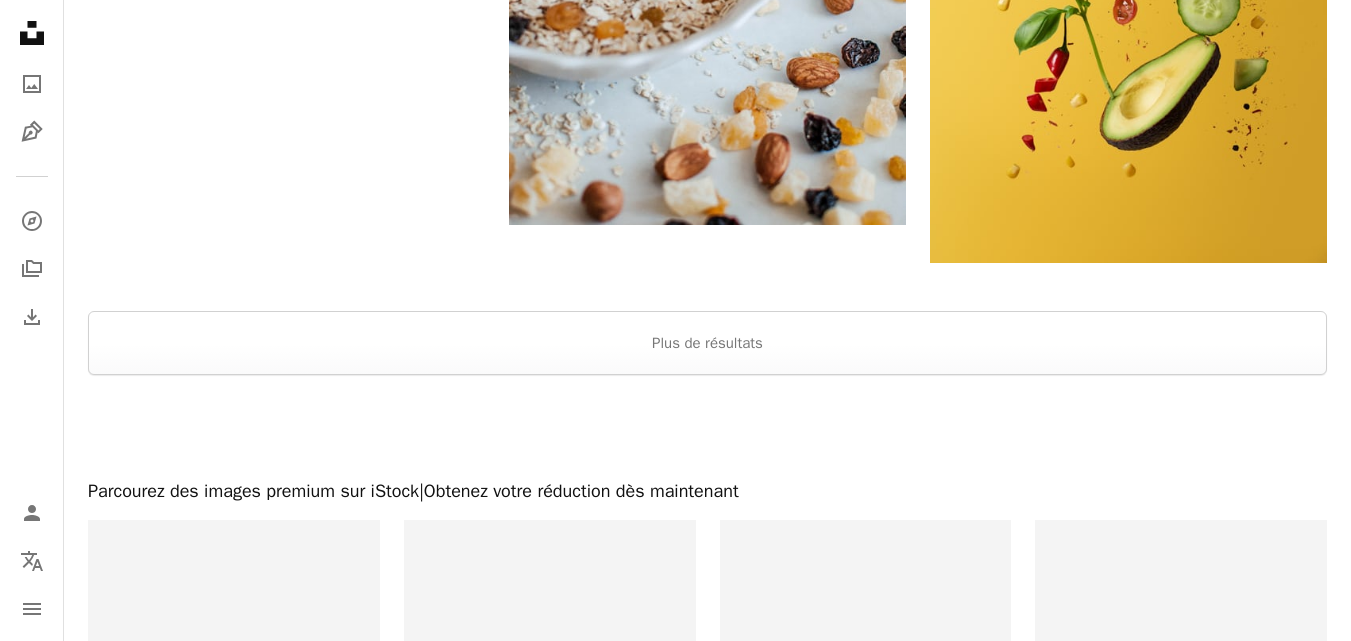 scroll, scrollTop: 3472, scrollLeft: 0, axis: vertical 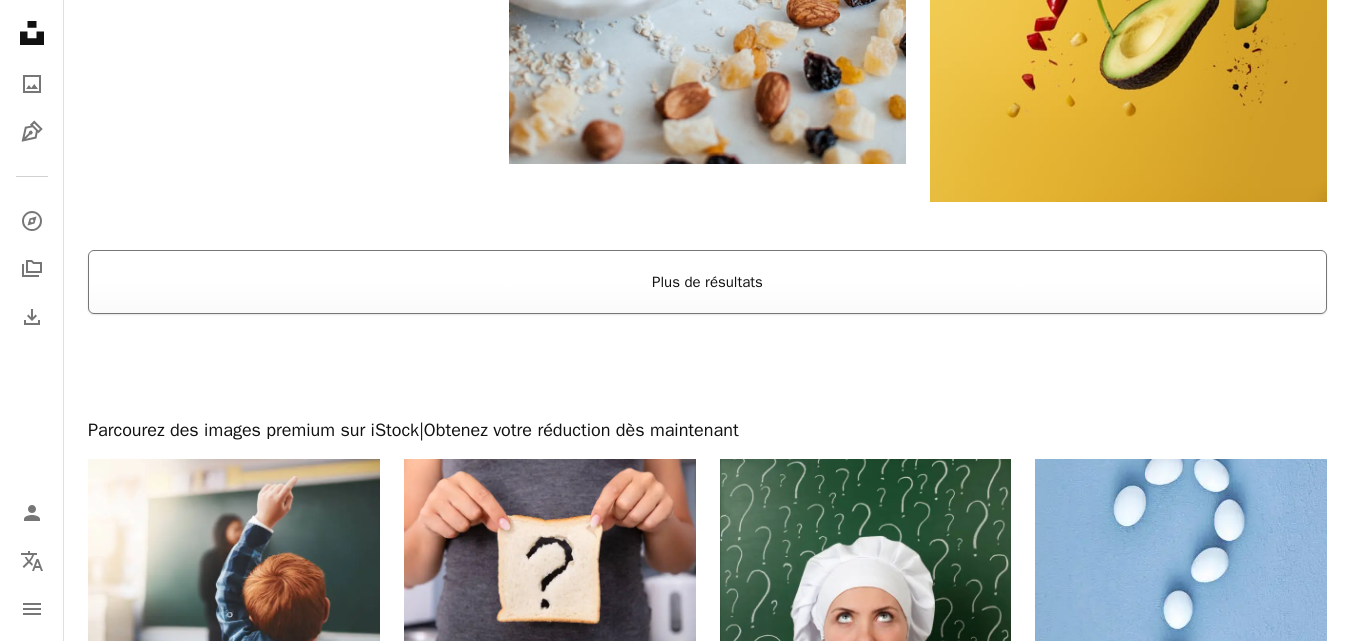click on "Plus de résultats" at bounding box center (707, 282) 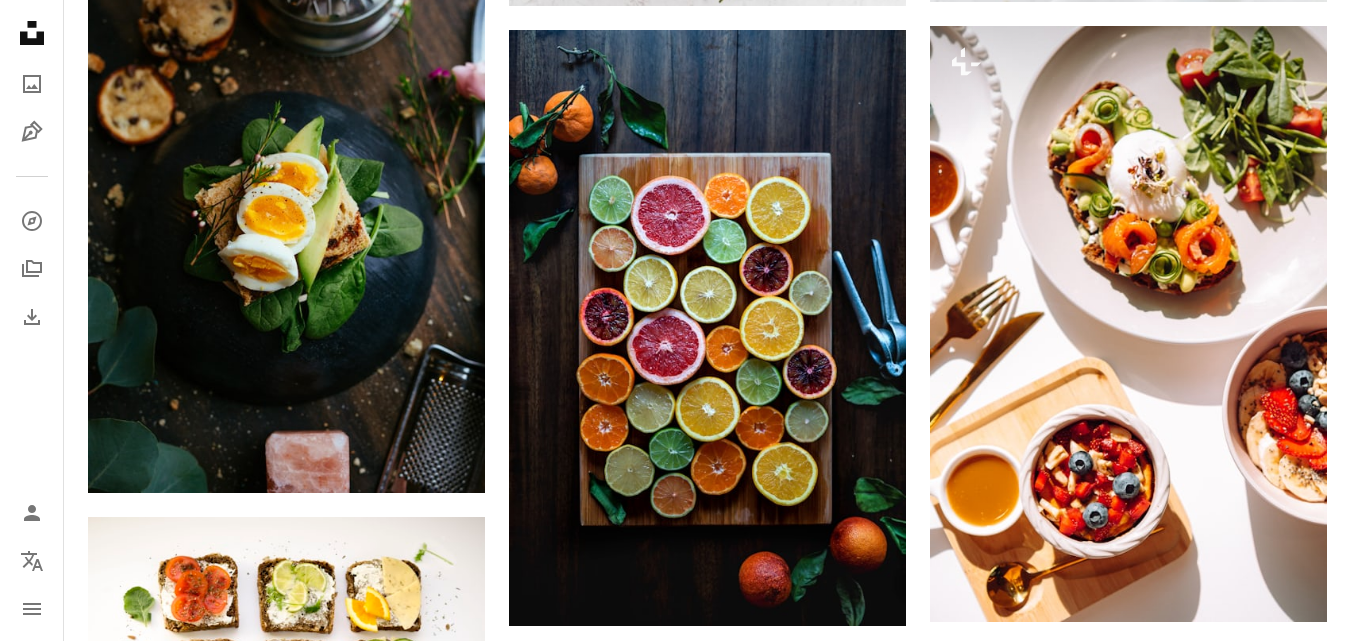 scroll, scrollTop: 5470, scrollLeft: 0, axis: vertical 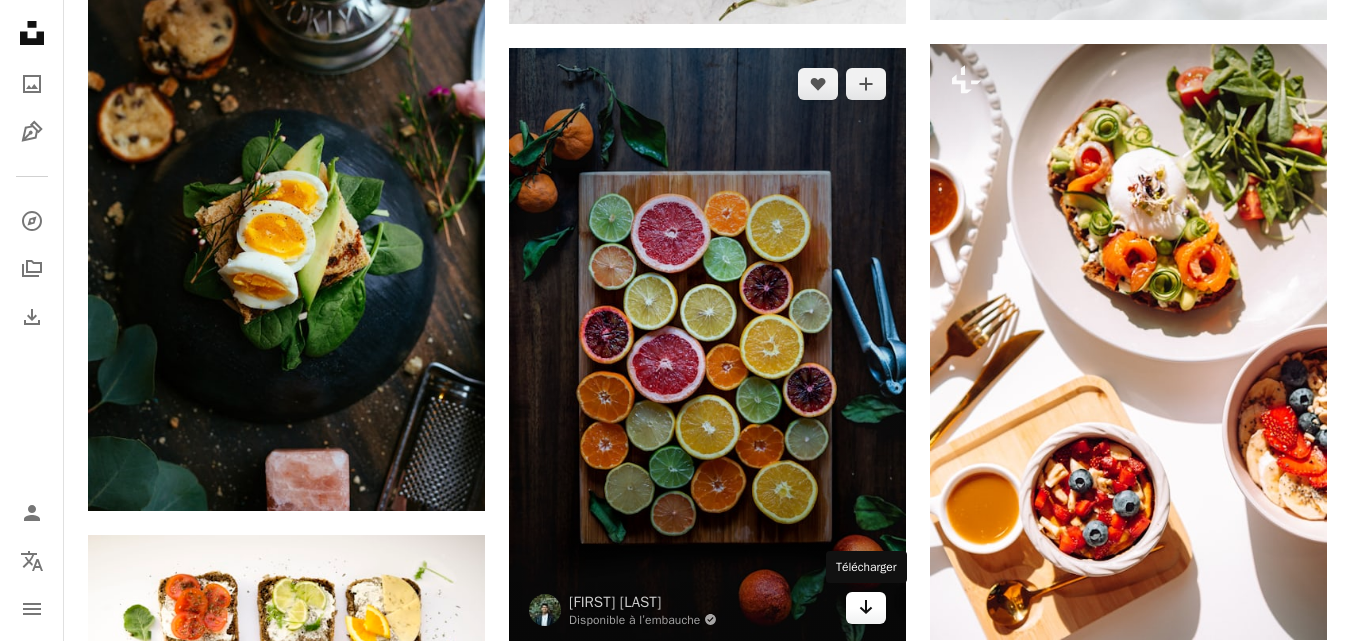 click 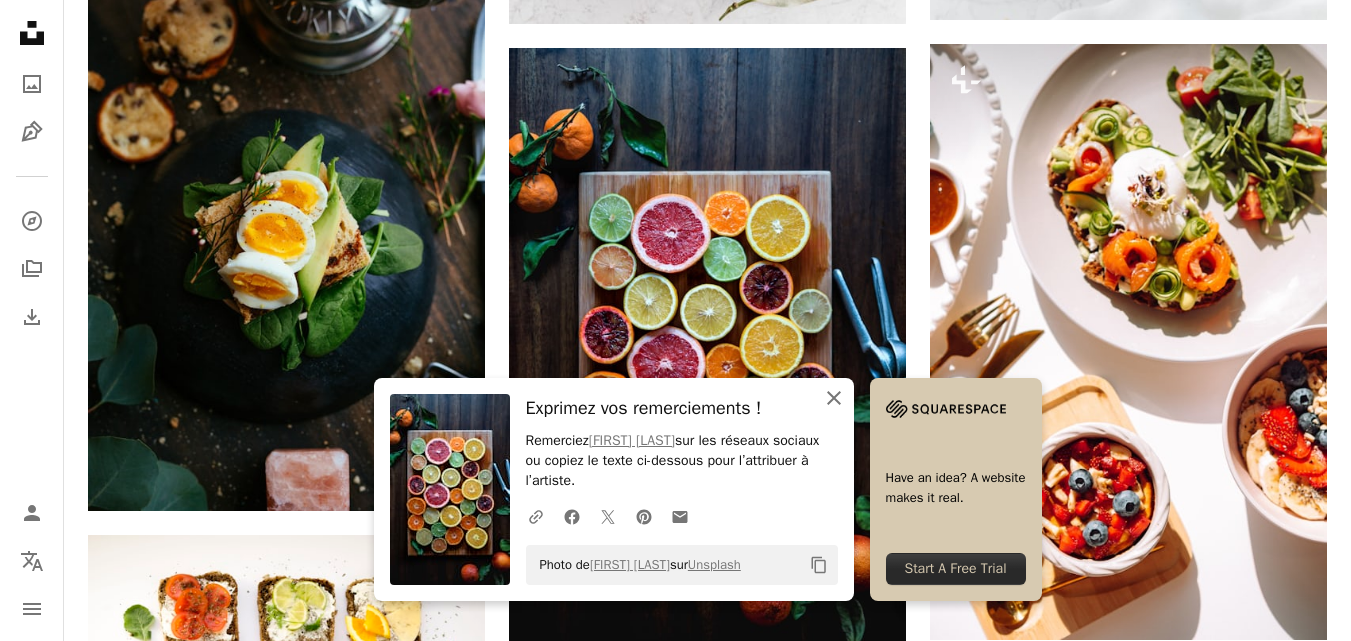 click 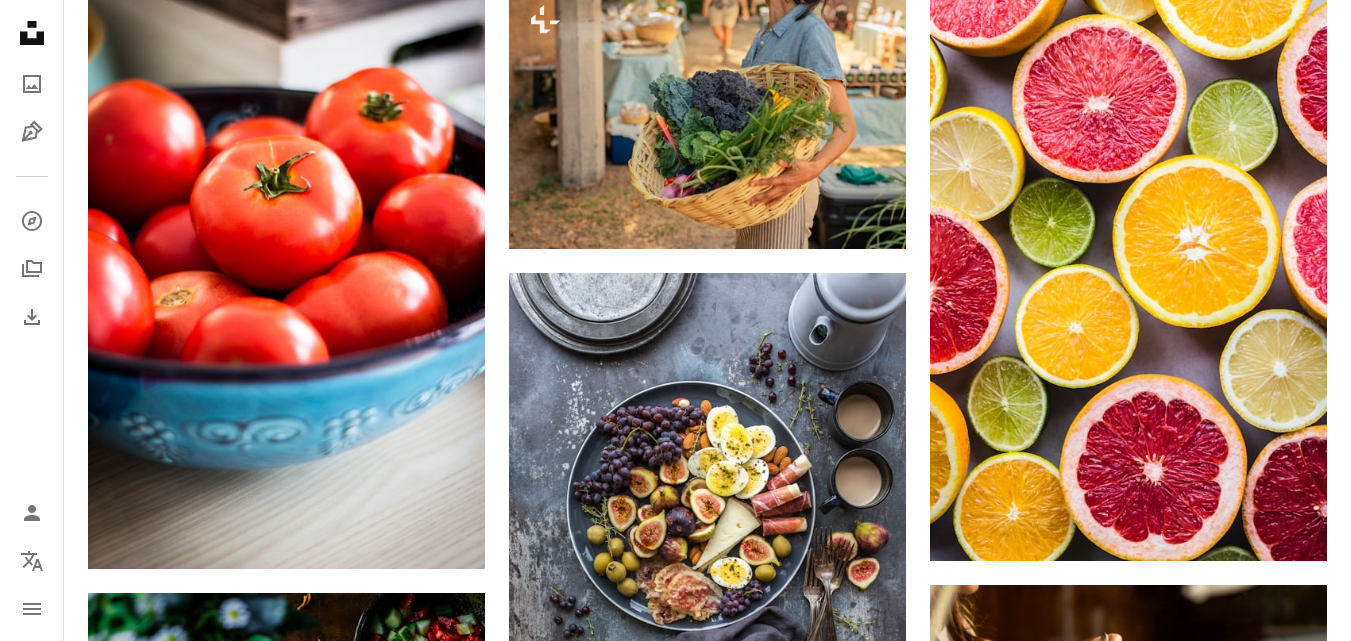 scroll, scrollTop: 10718, scrollLeft: 0, axis: vertical 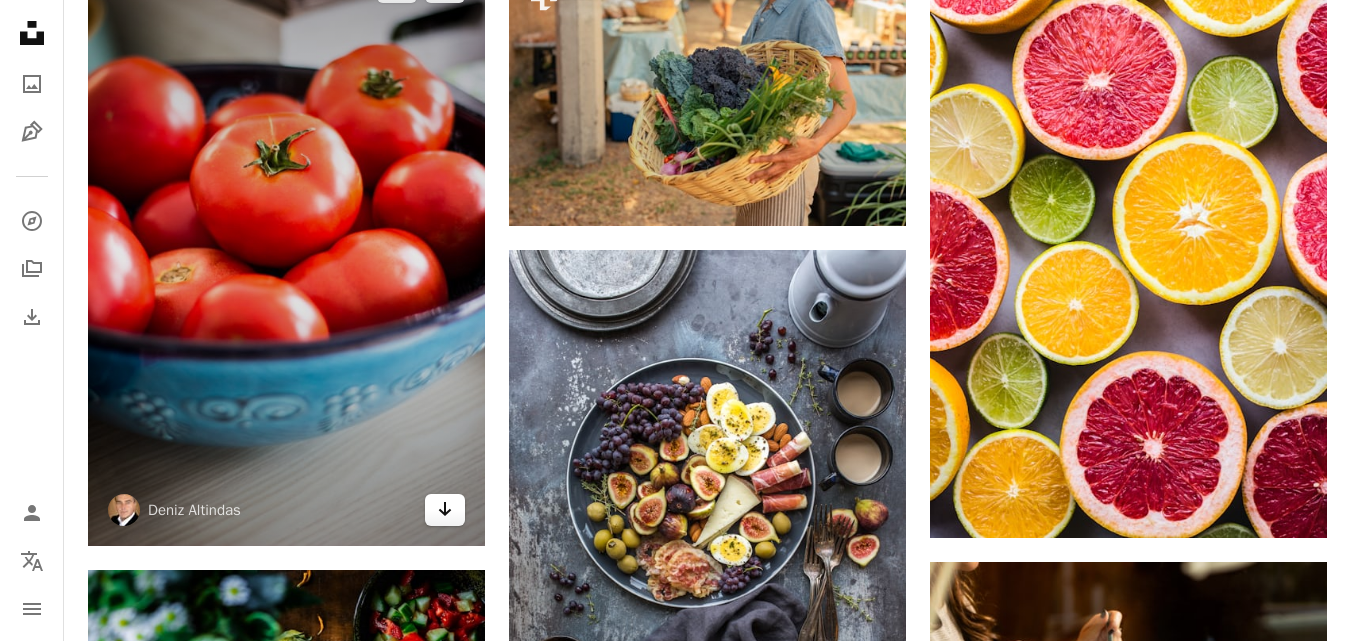 click on "Arrow pointing down" 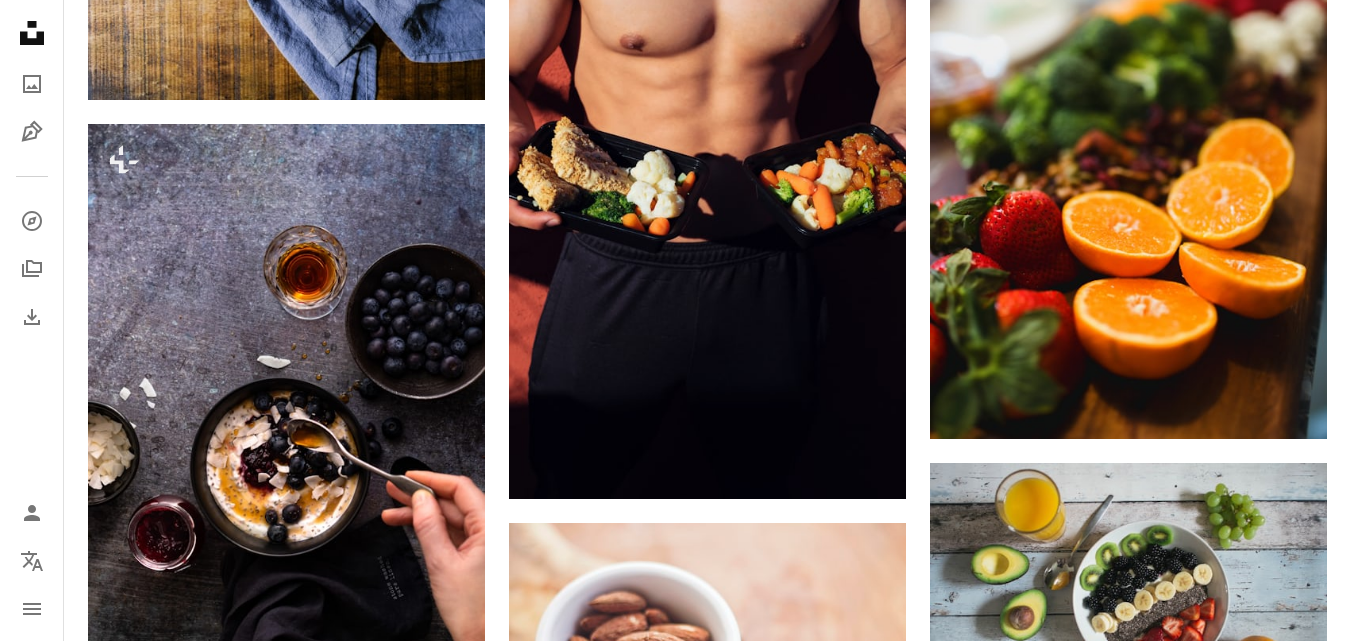 scroll, scrollTop: 11627, scrollLeft: 0, axis: vertical 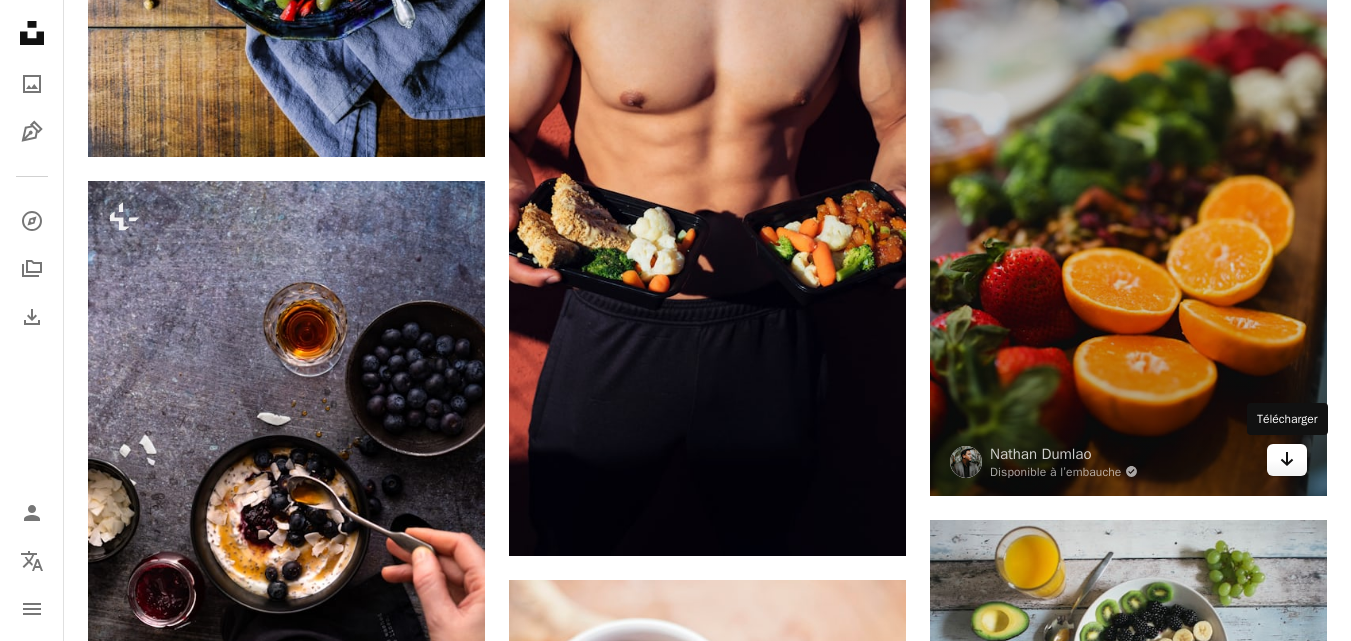 click on "Arrow pointing down" at bounding box center (1287, 460) 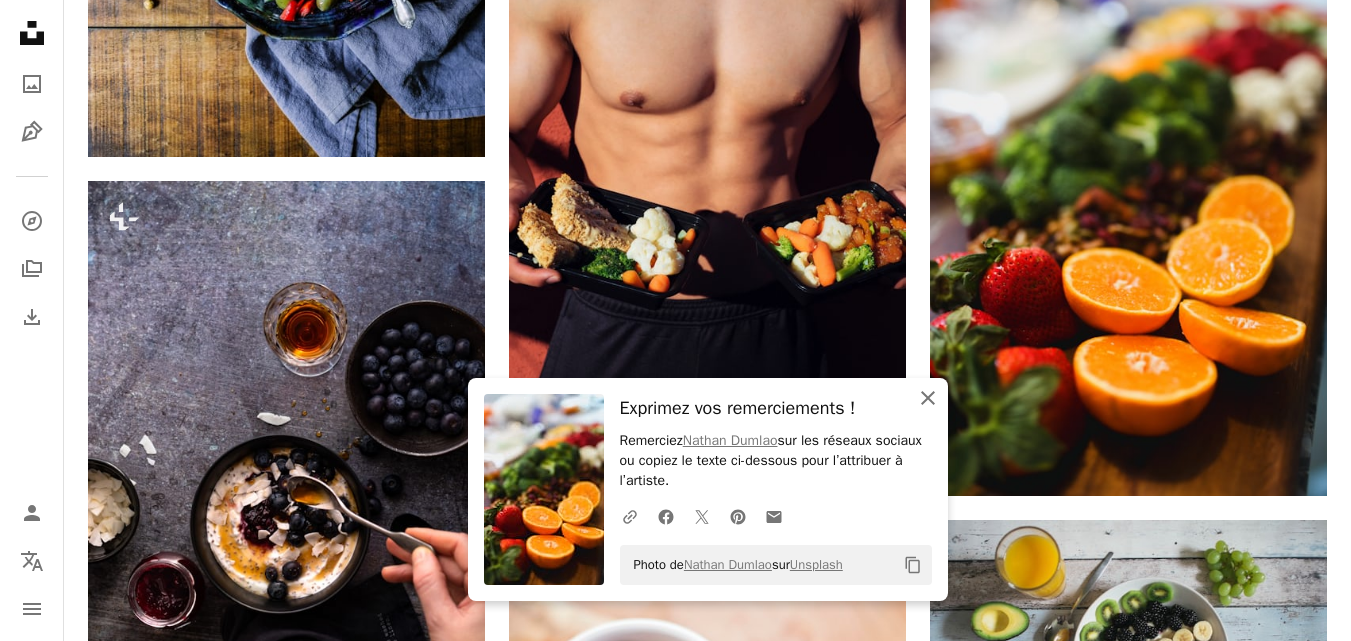 click on "An X shape" 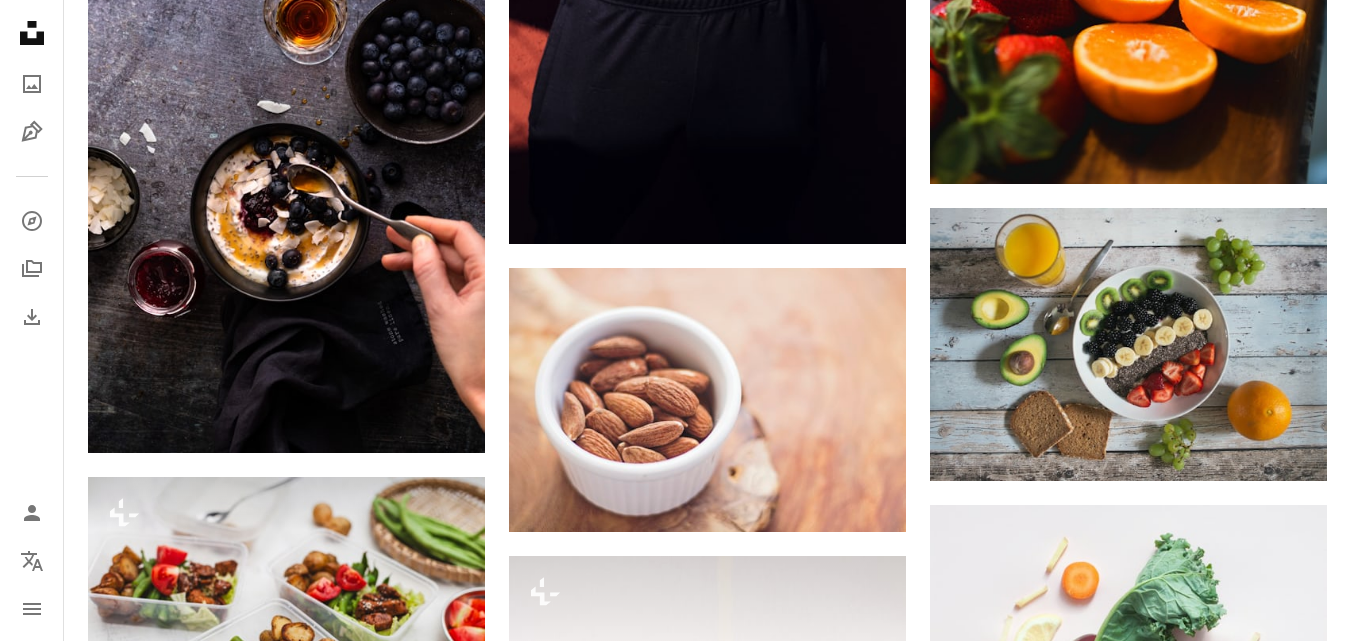 scroll, scrollTop: 11996, scrollLeft: 0, axis: vertical 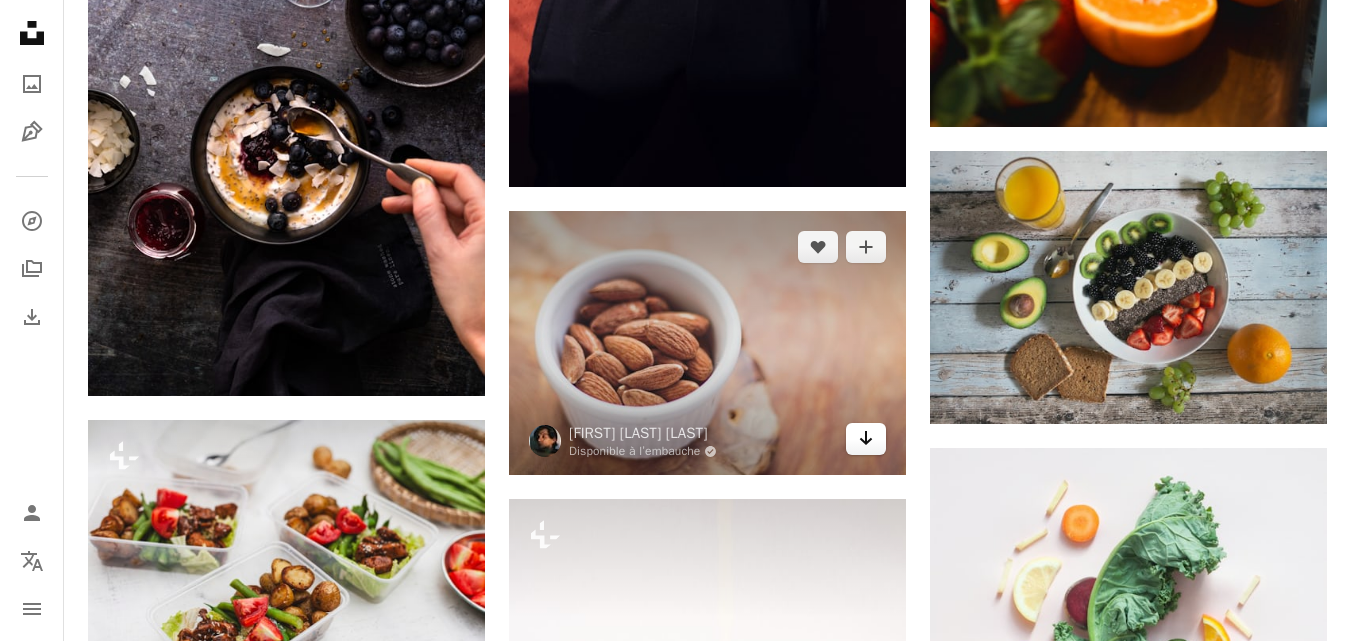 click on "Arrow pointing down" 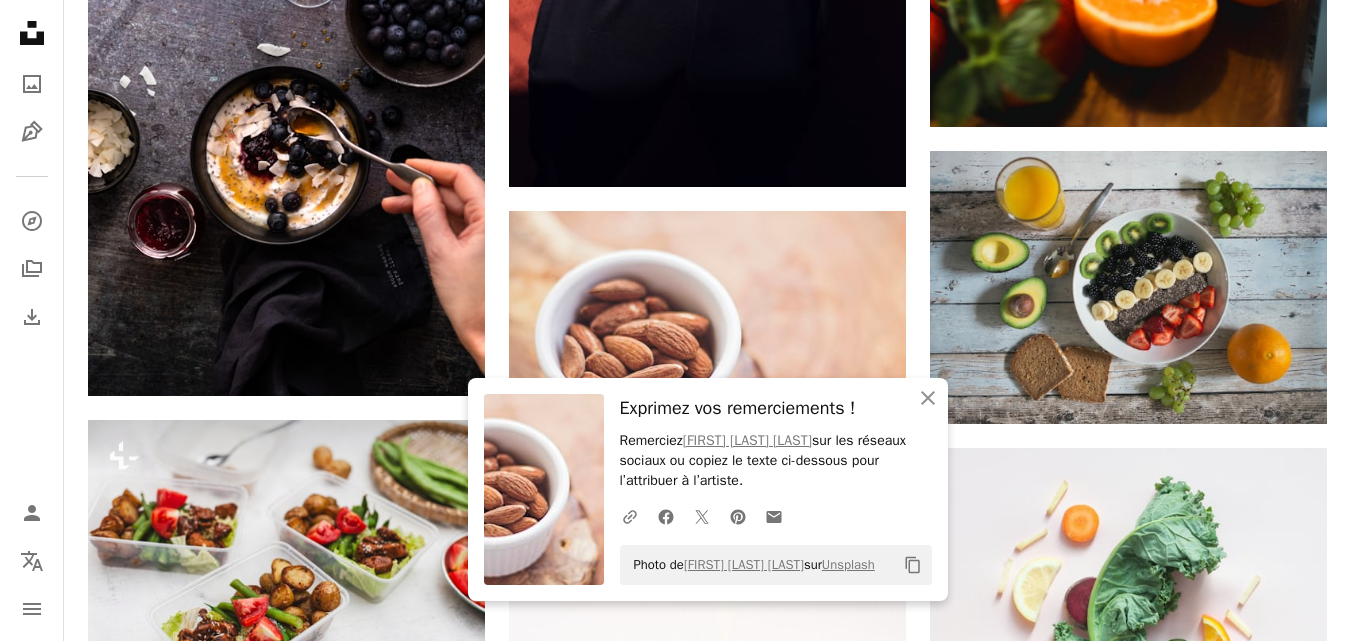 click on "[FIRST] [LAST] [LAST]" at bounding box center (708, 489) 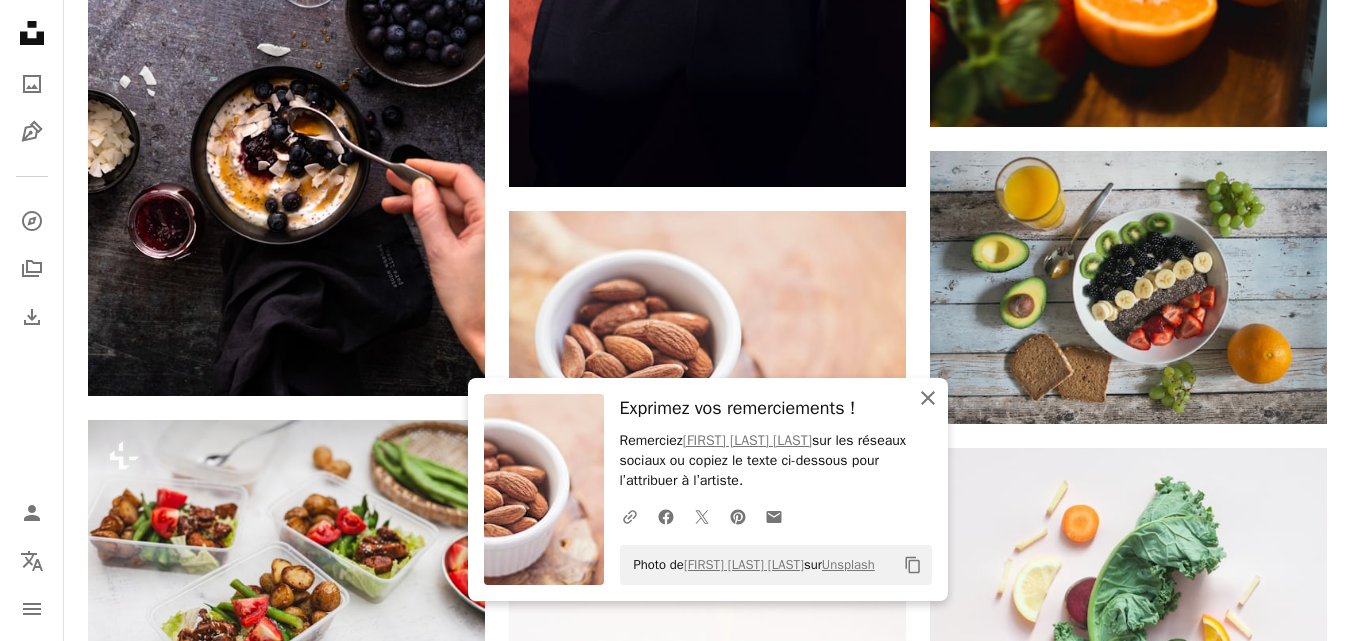 click on "An X shape" 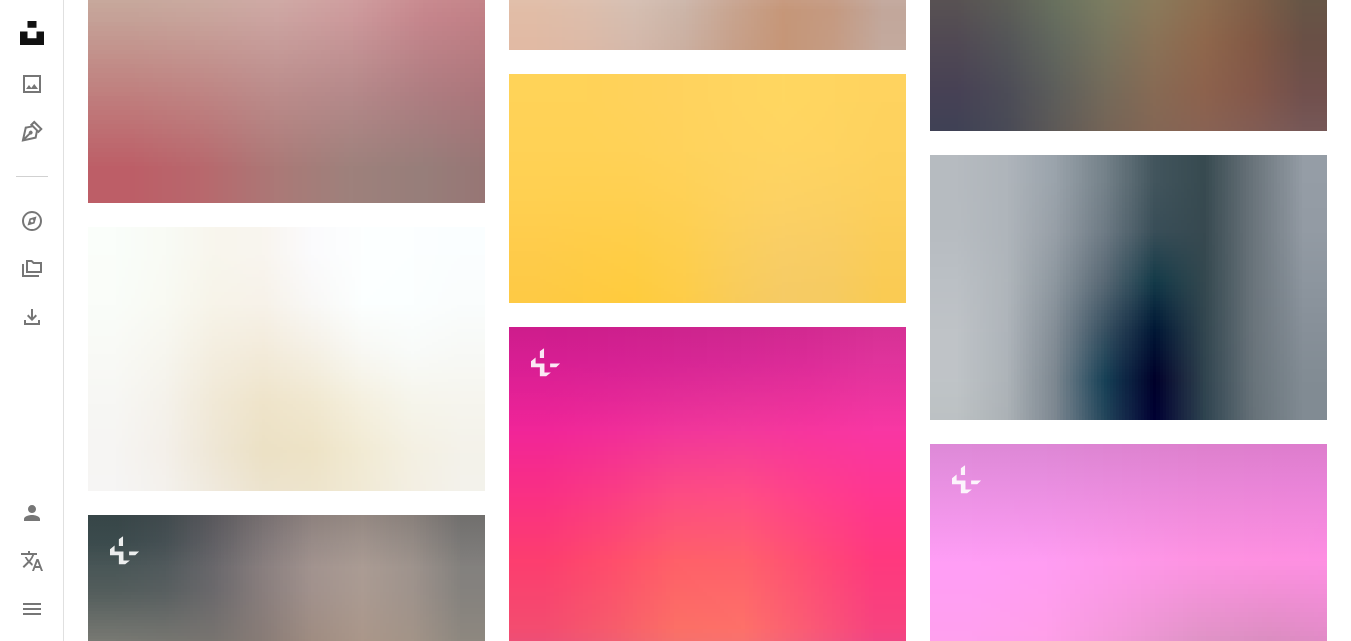 scroll, scrollTop: 14350, scrollLeft: 0, axis: vertical 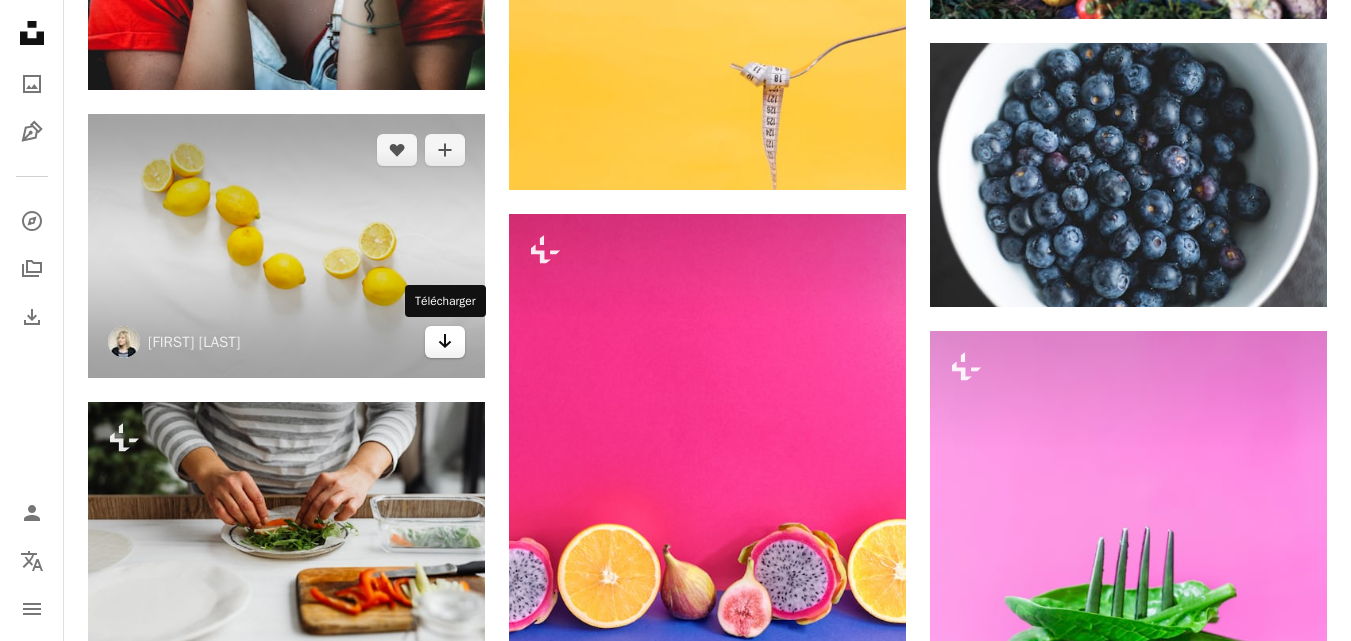 click on "Arrow pointing down" 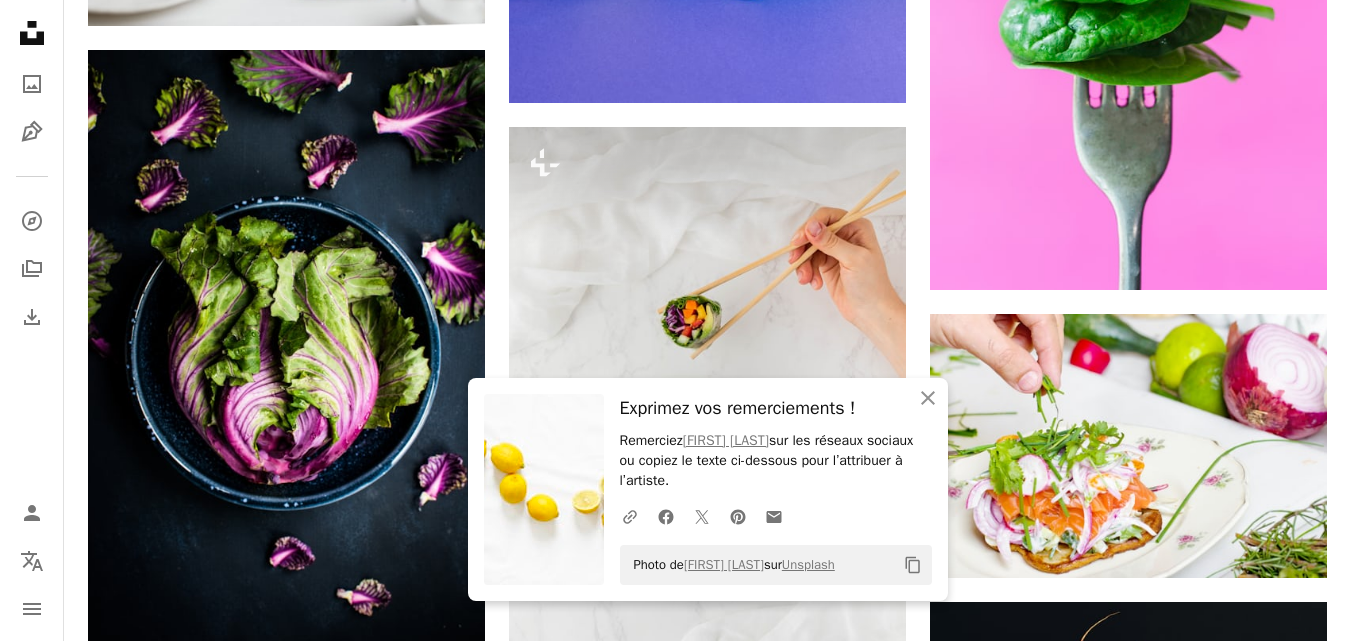 scroll, scrollTop: 15004, scrollLeft: 0, axis: vertical 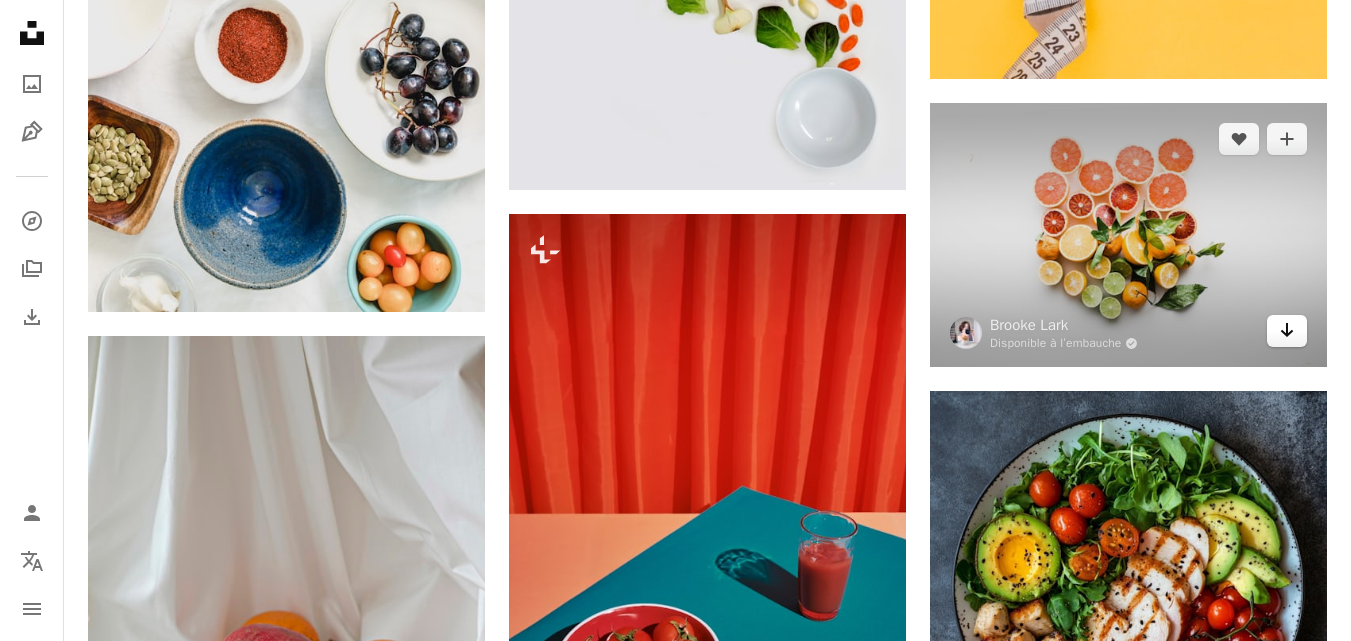 click 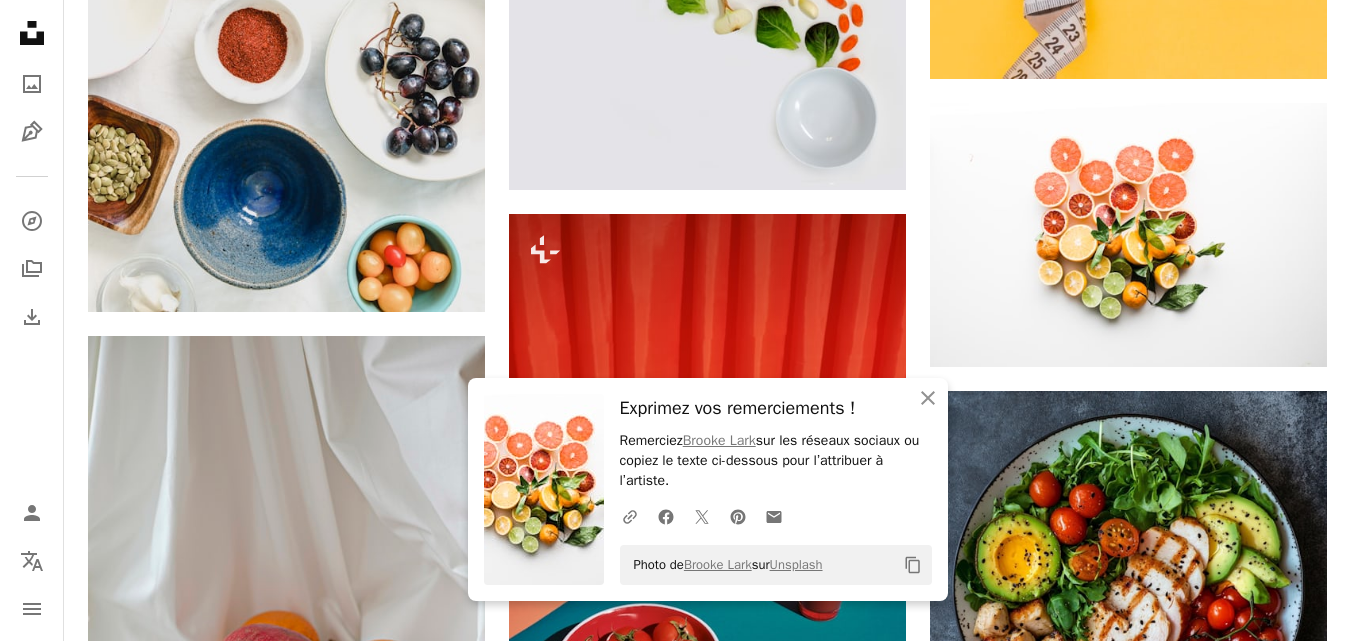 click on "A URL sharing icon (chains) Facebook icon X (formerly Twitter) icon Pinterest icon An envelope" at bounding box center (772, 517) 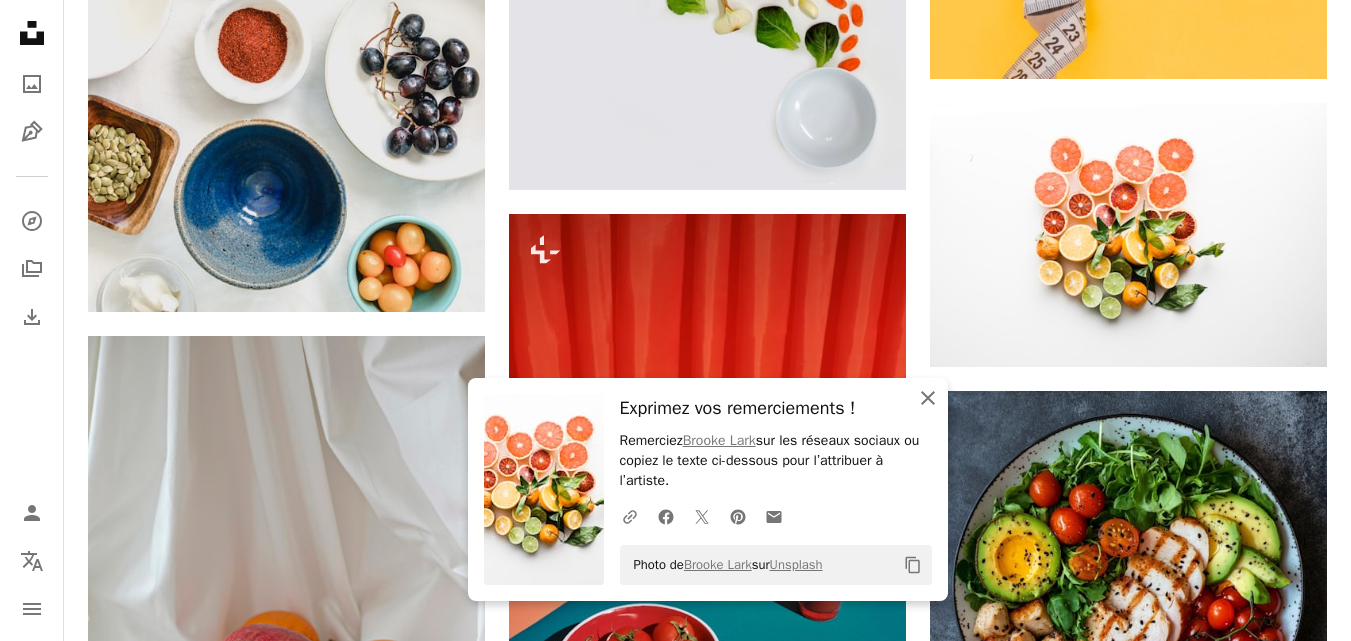 click on "An X shape" 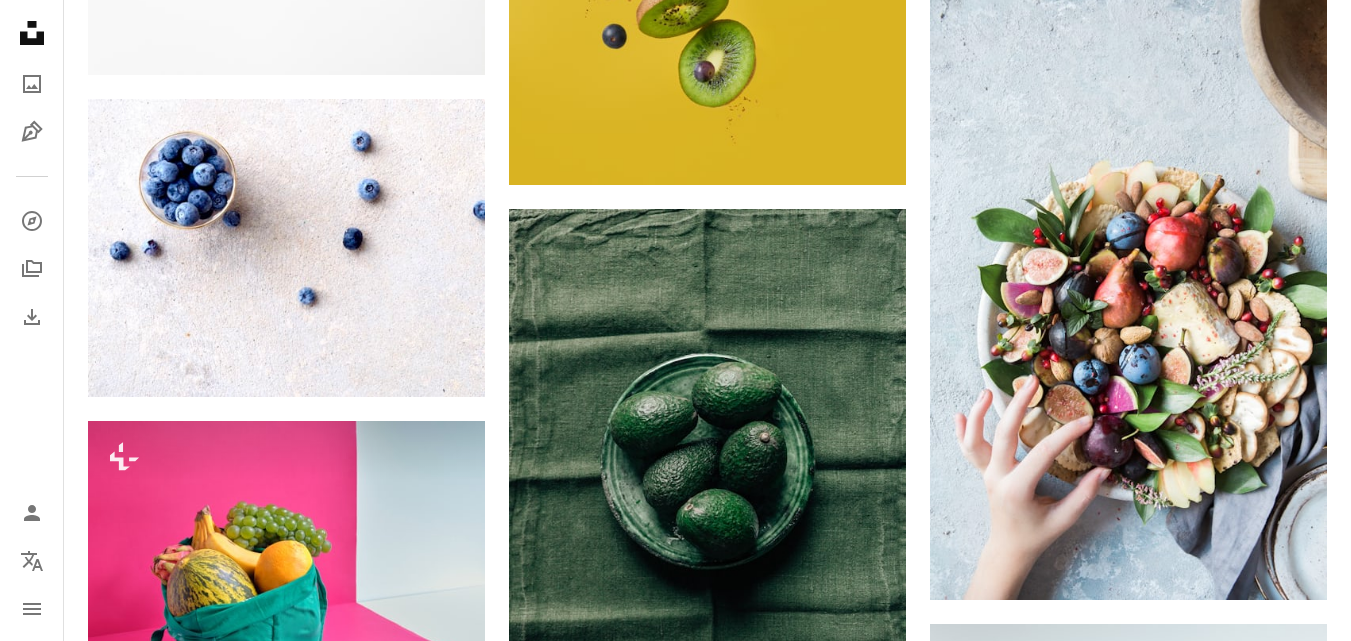 scroll, scrollTop: 17817, scrollLeft: 0, axis: vertical 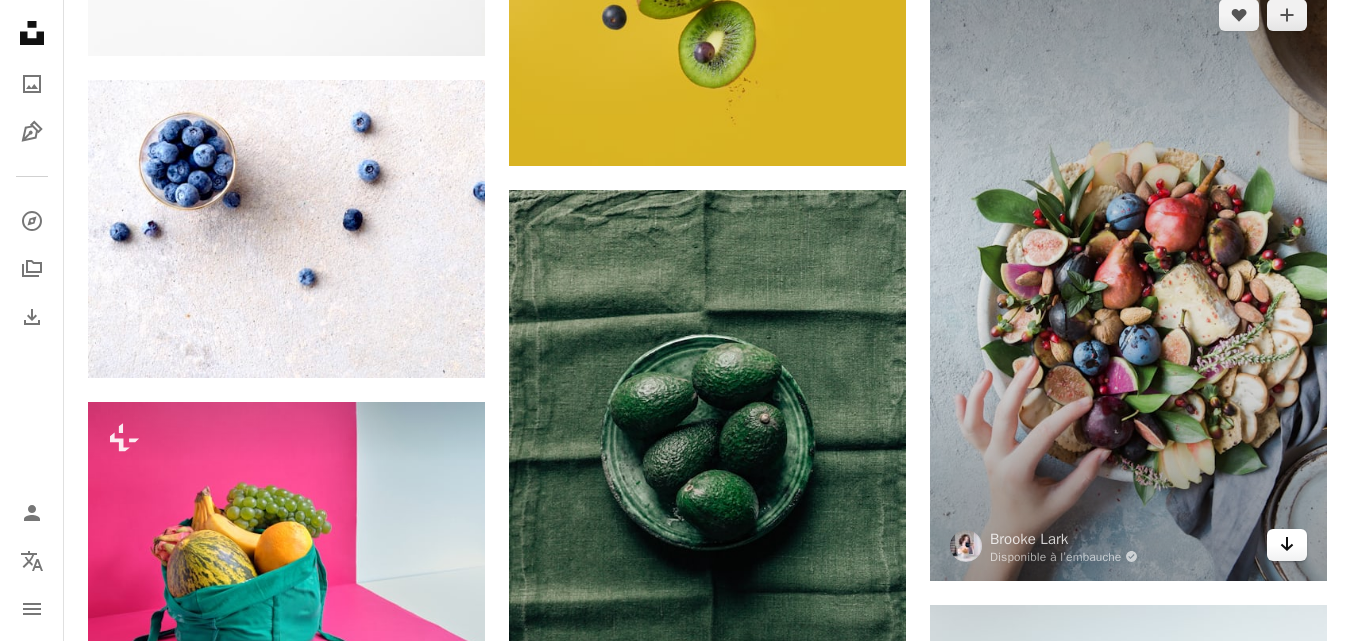 click 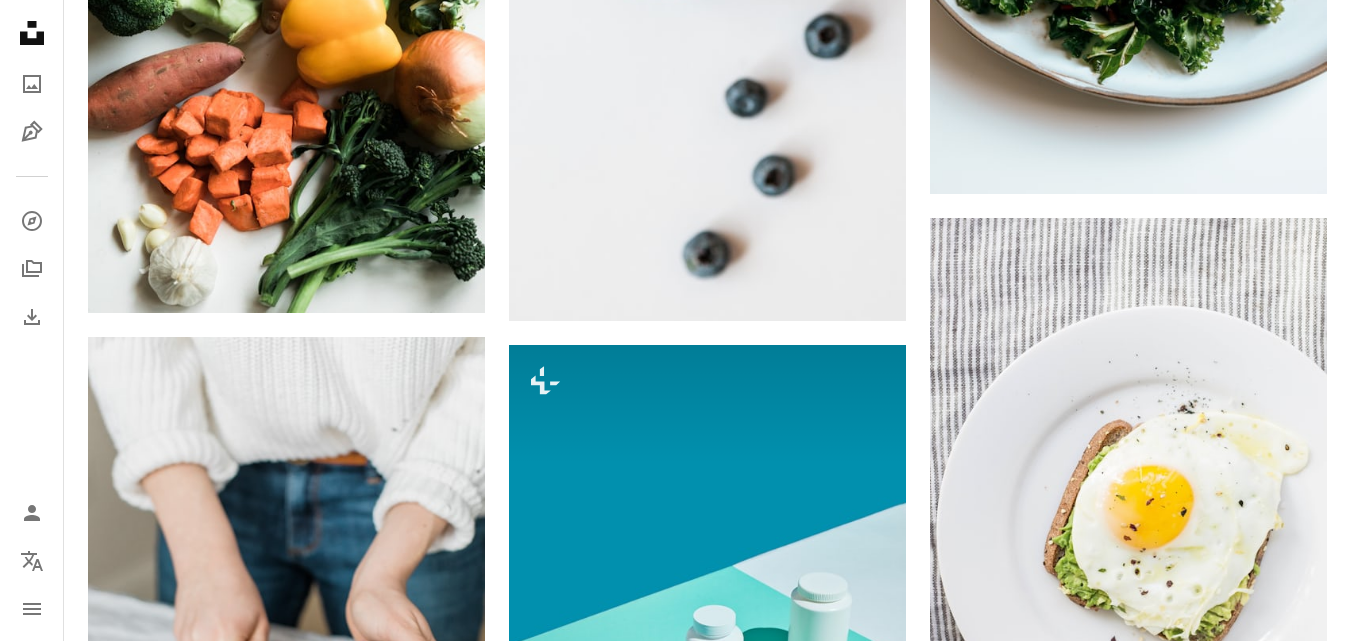 scroll, scrollTop: 18831, scrollLeft: 0, axis: vertical 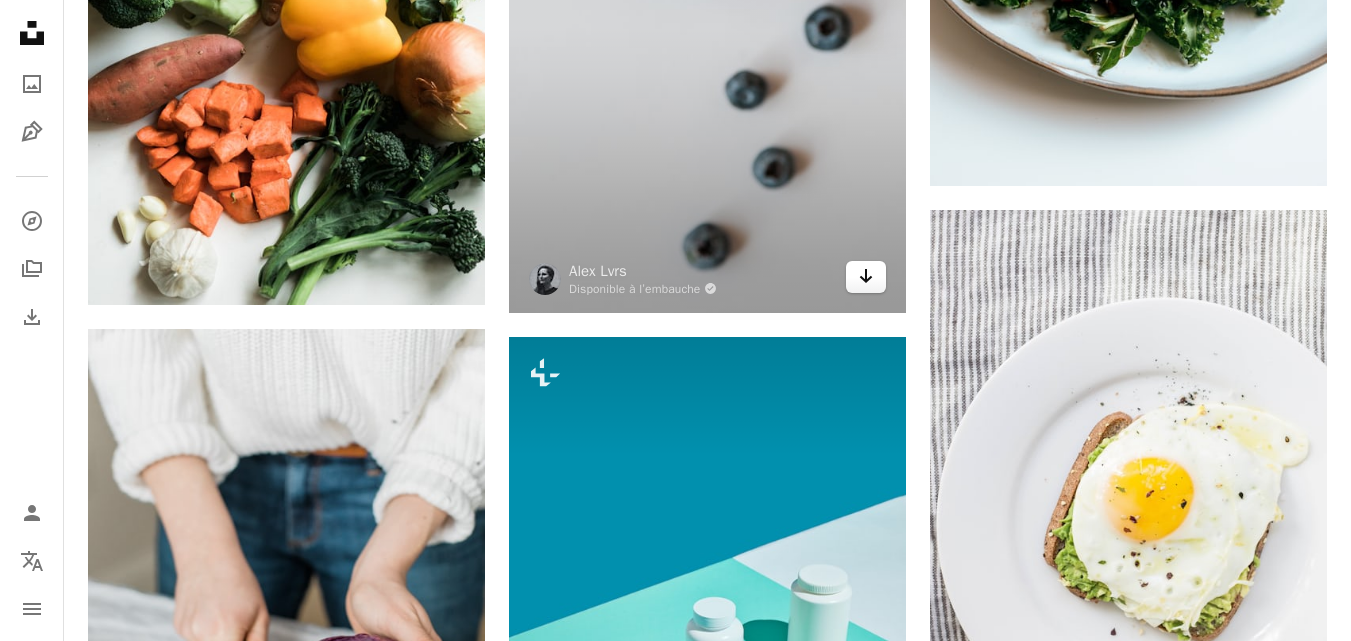 click on "Arrow pointing down" 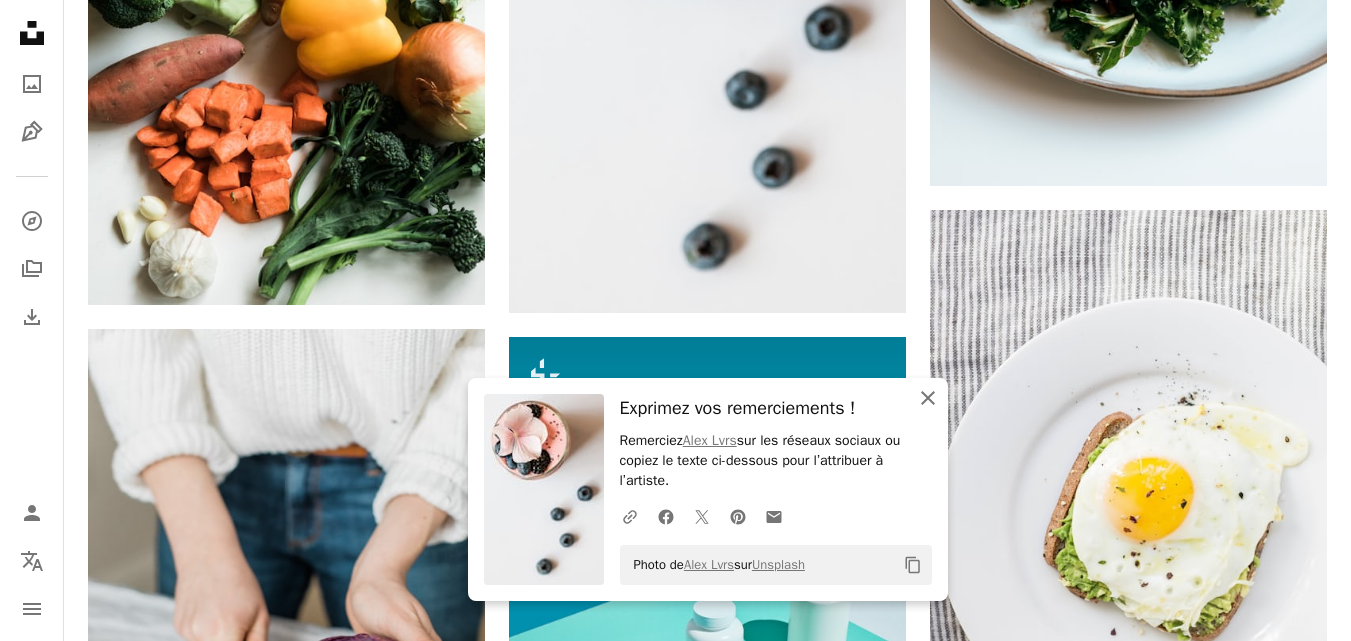 click 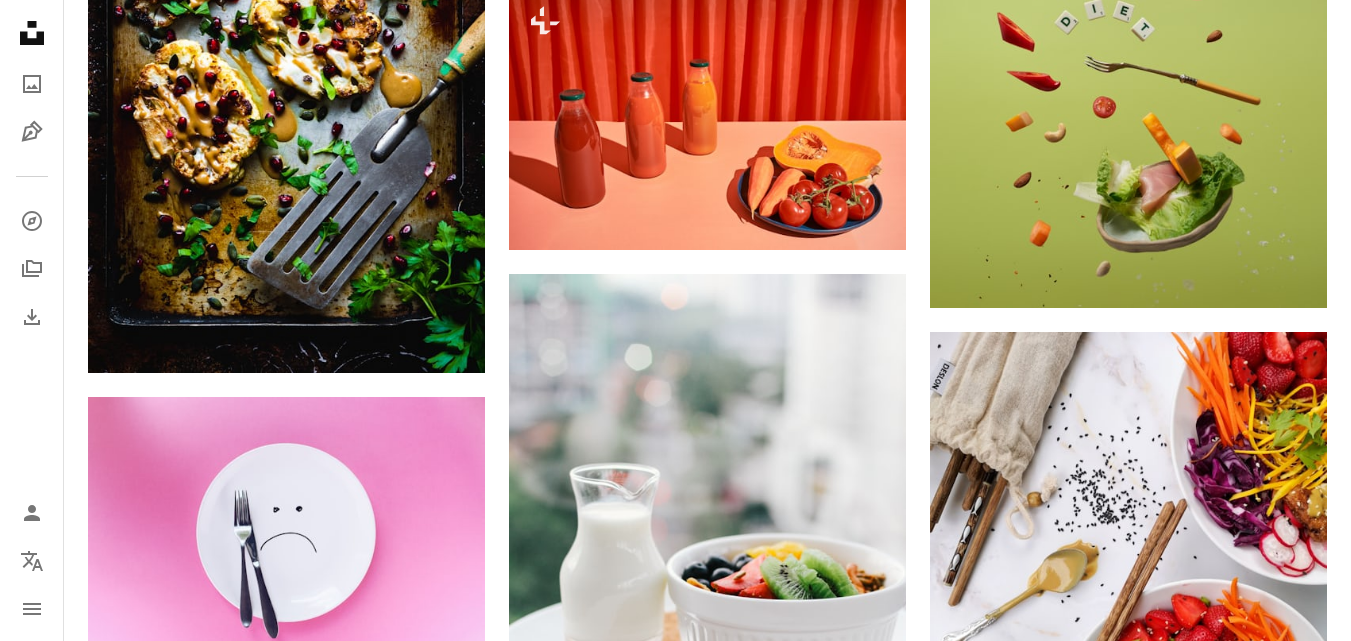 scroll, scrollTop: 23964, scrollLeft: 0, axis: vertical 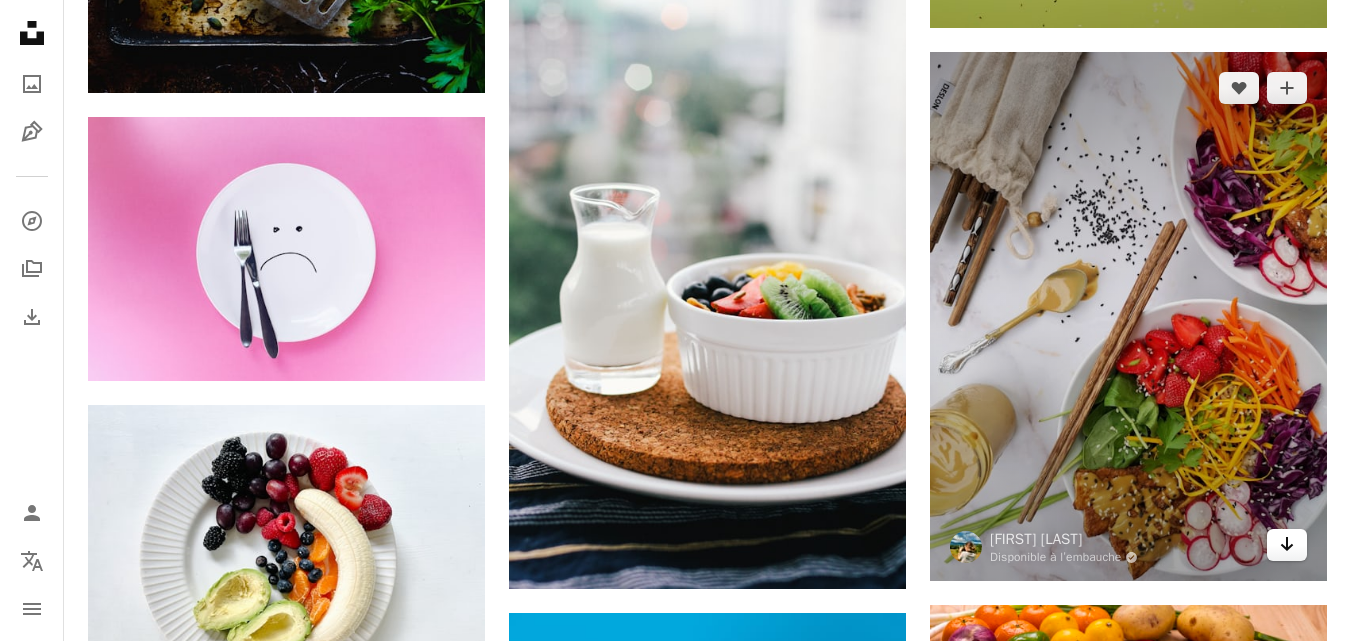 click on "Arrow pointing down" 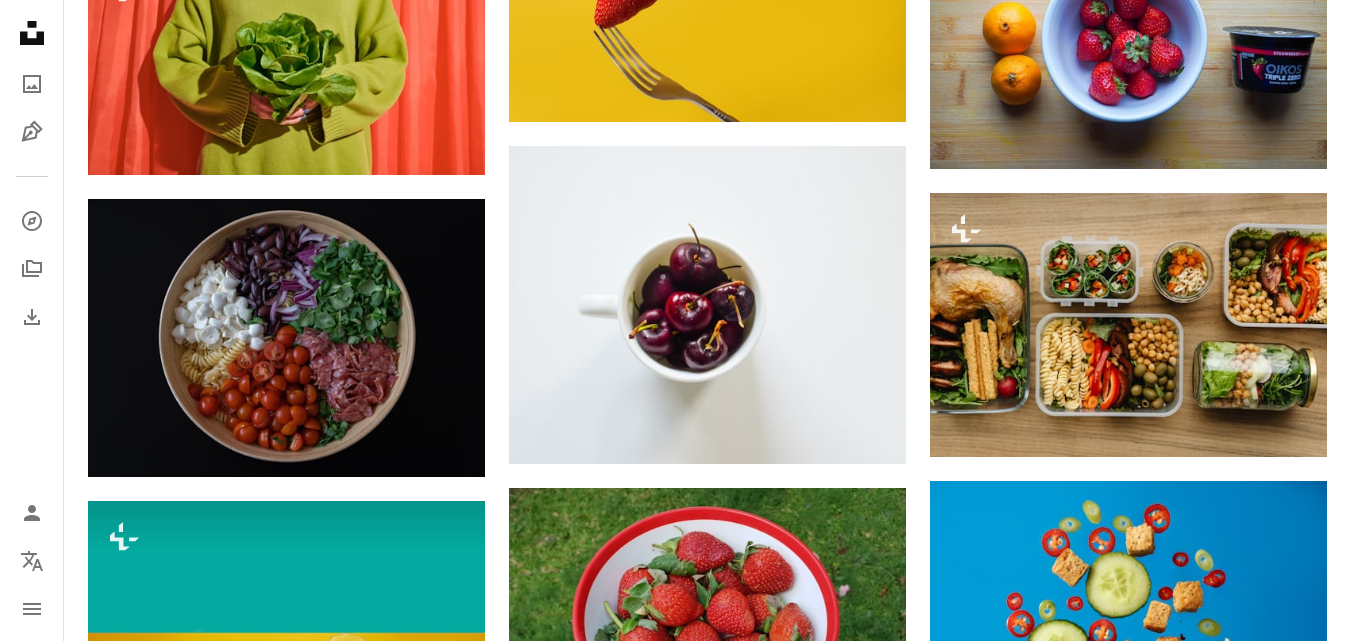 scroll, scrollTop: 31298, scrollLeft: 0, axis: vertical 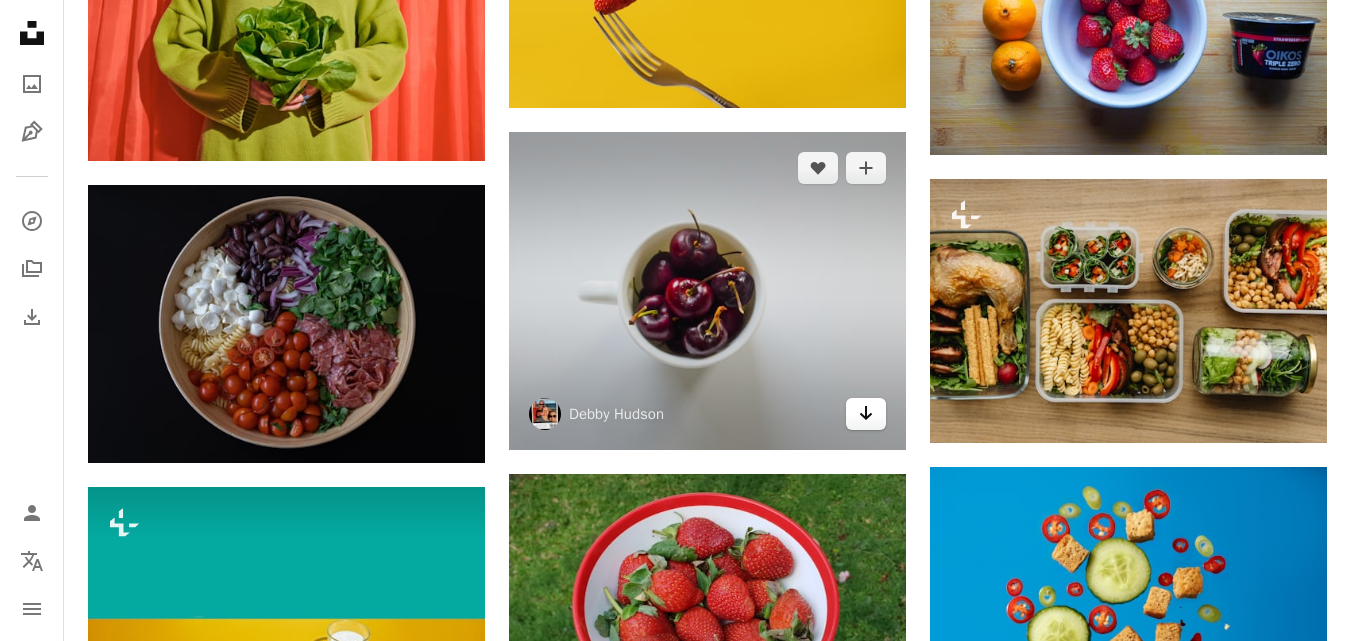 click on "Arrow pointing down" 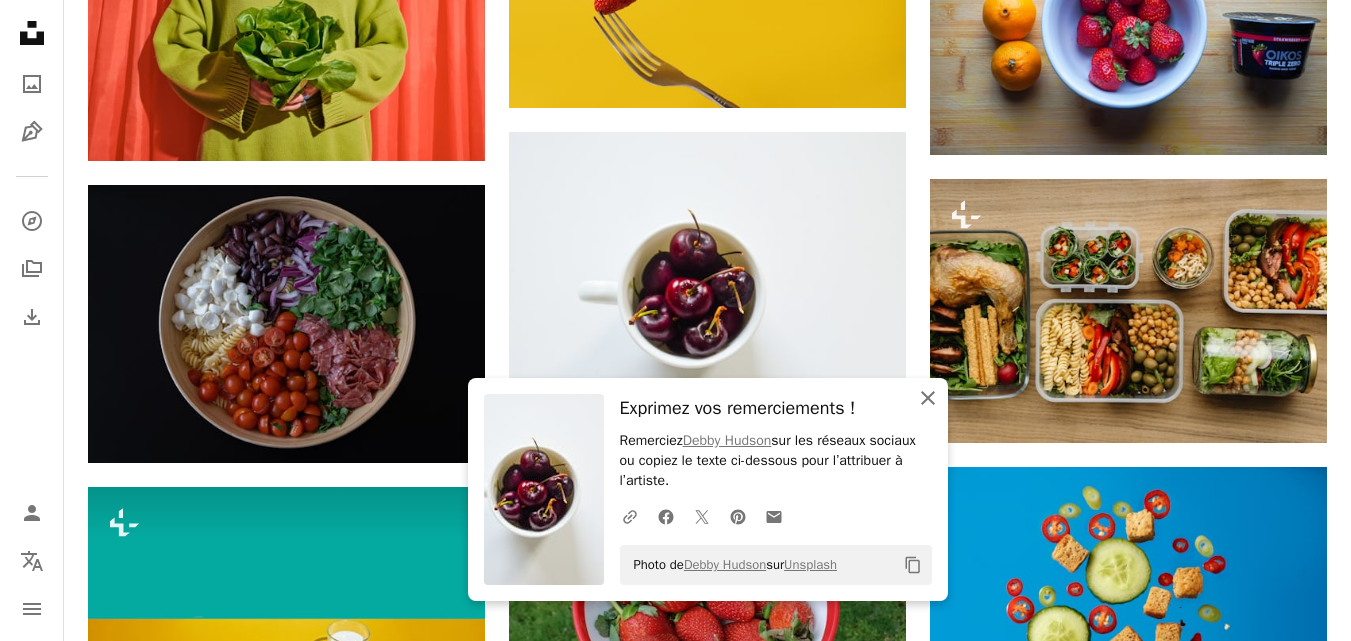 click on "An X shape" 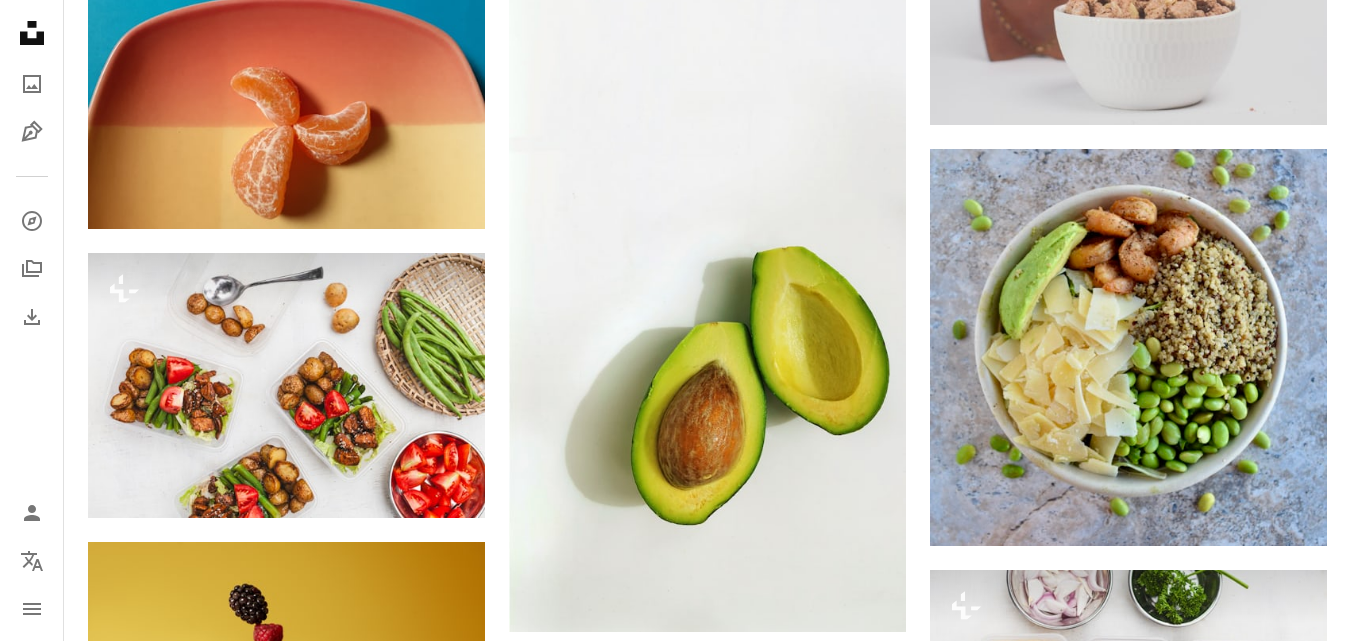 scroll, scrollTop: 39089, scrollLeft: 0, axis: vertical 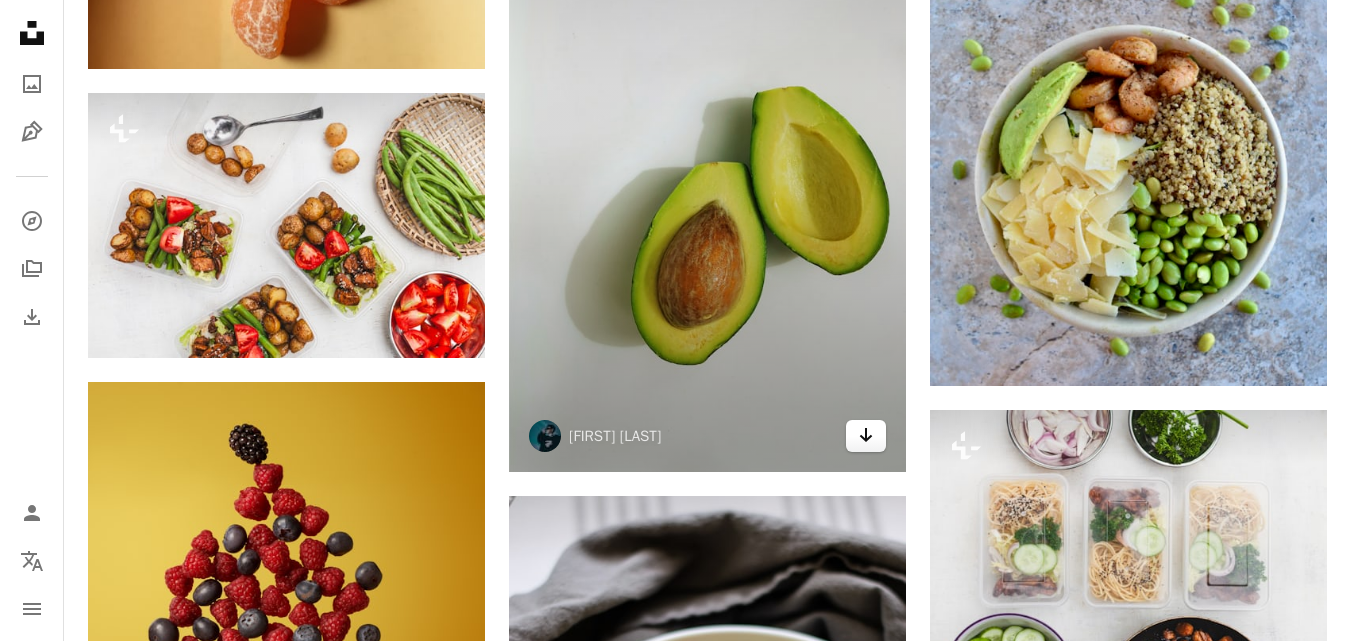 click 